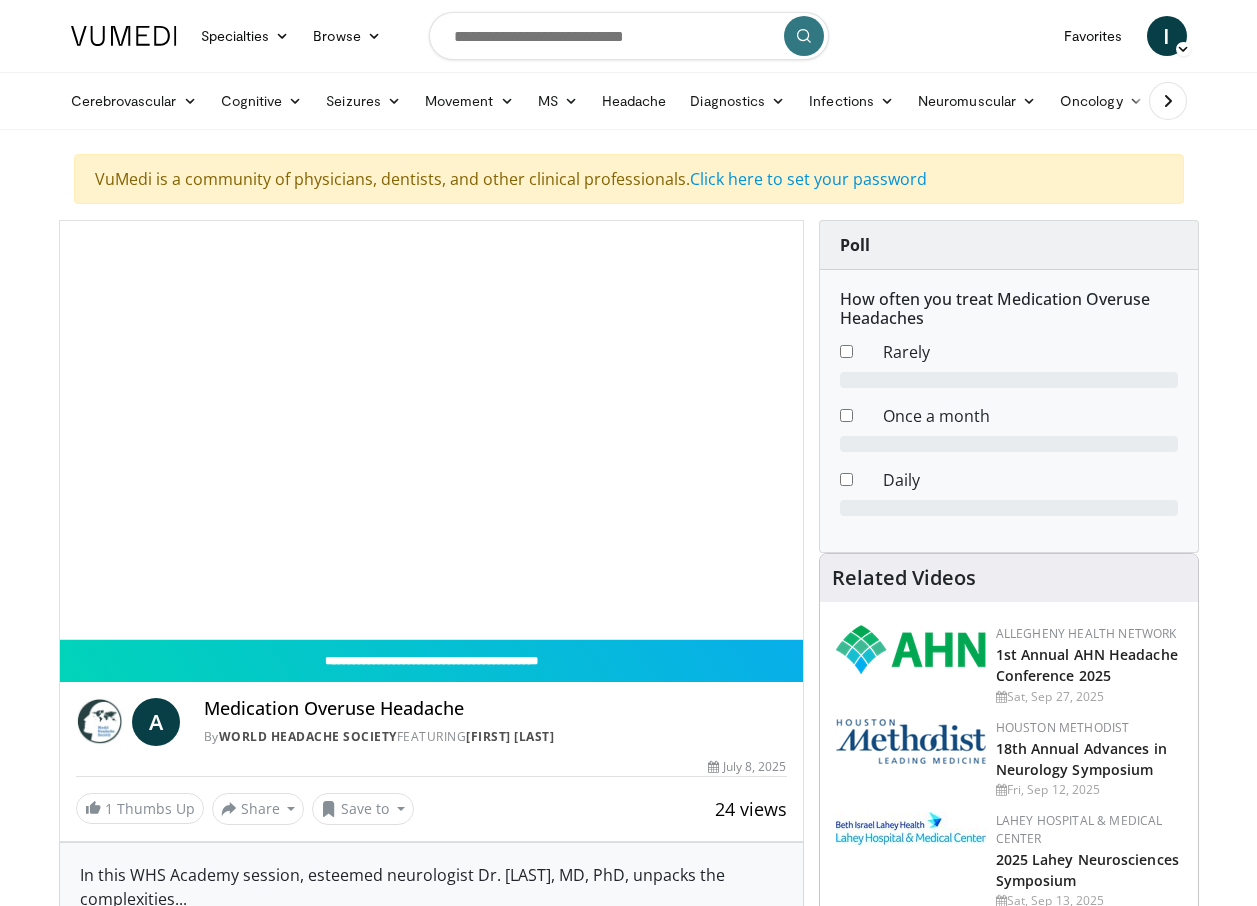 scroll, scrollTop: 0, scrollLeft: 0, axis: both 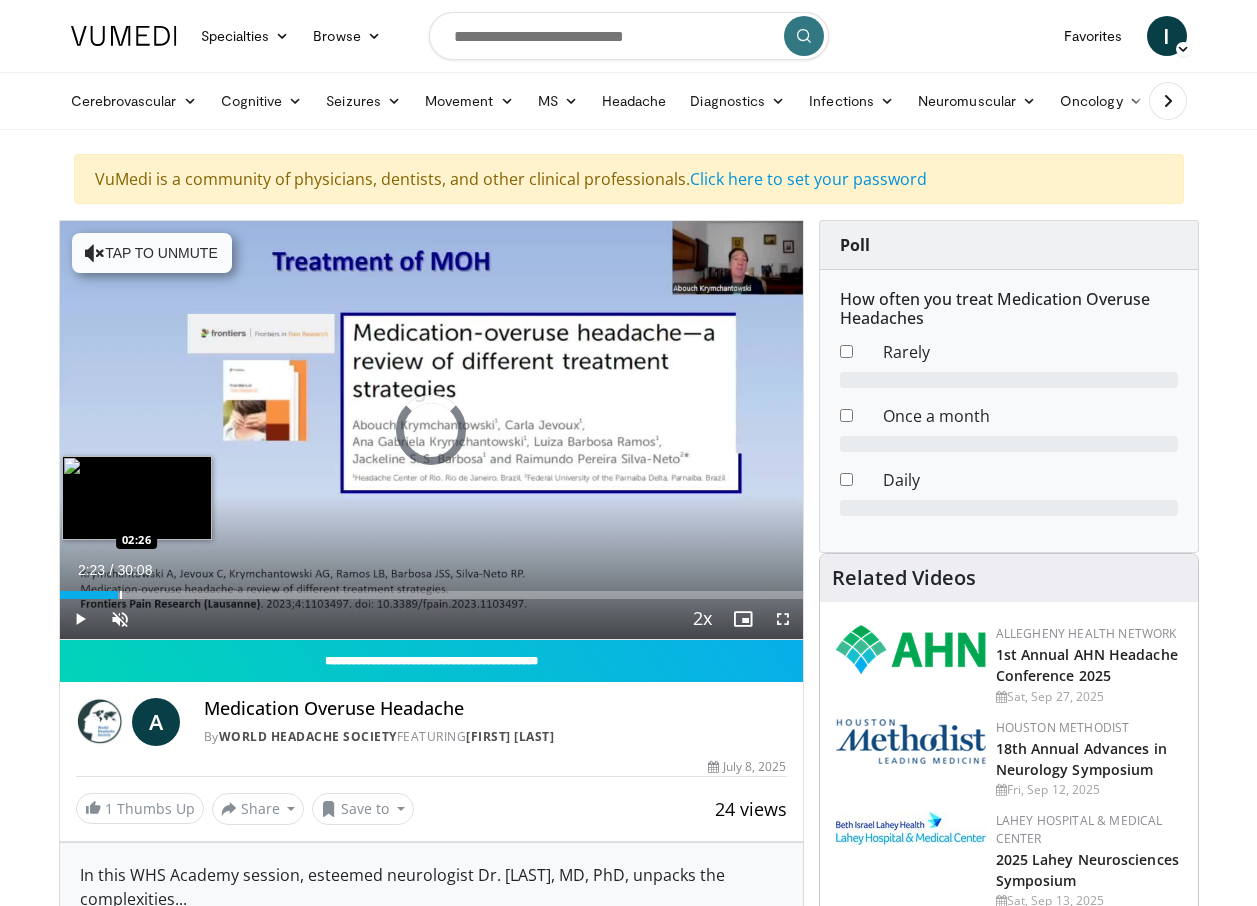 click at bounding box center [121, 595] 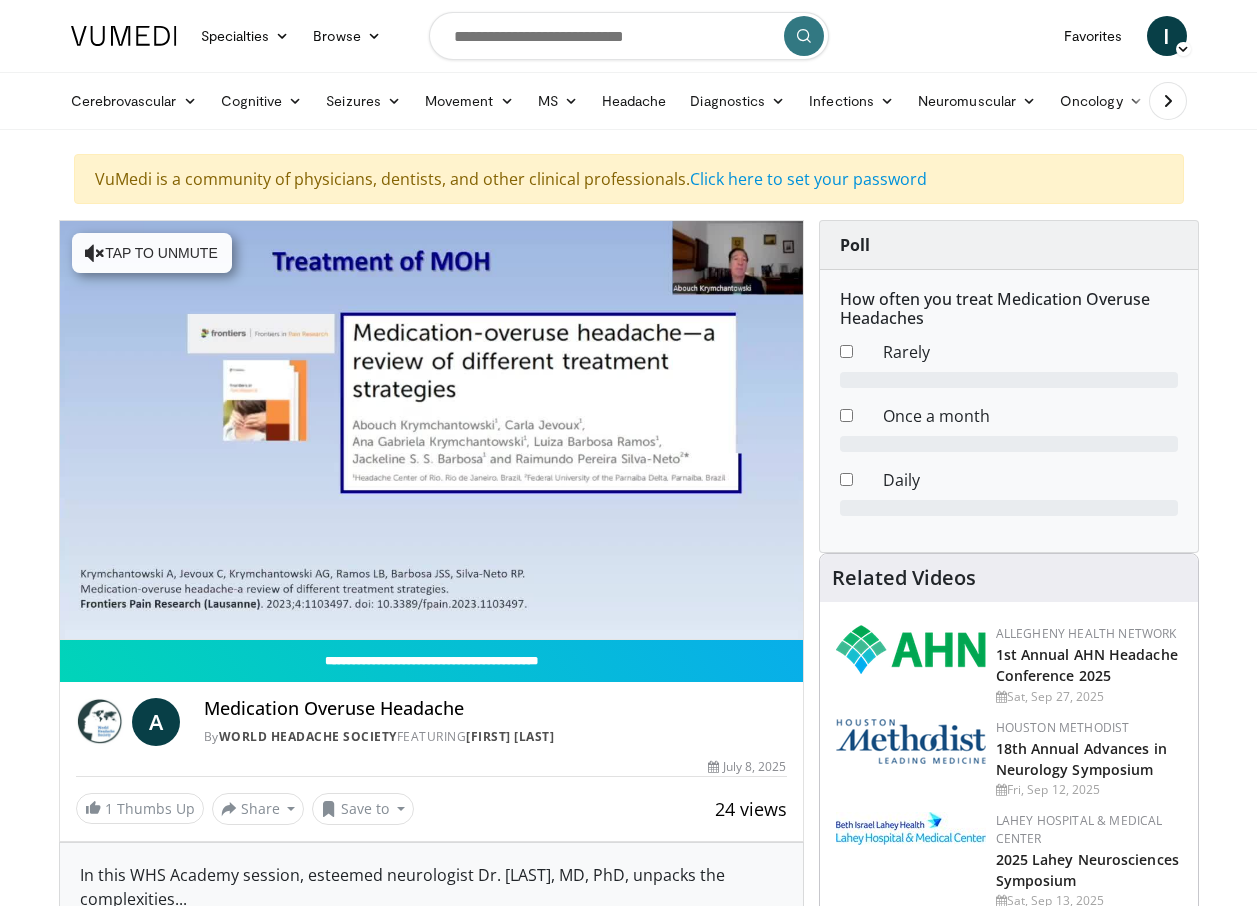 click on "[TIME]
Post-Traumatic Headache/Concussion & Post Concussion in Children (Ju…
Diamond Education Foundation
[FIRST] [LAST]
399 views" at bounding box center [431, 430] 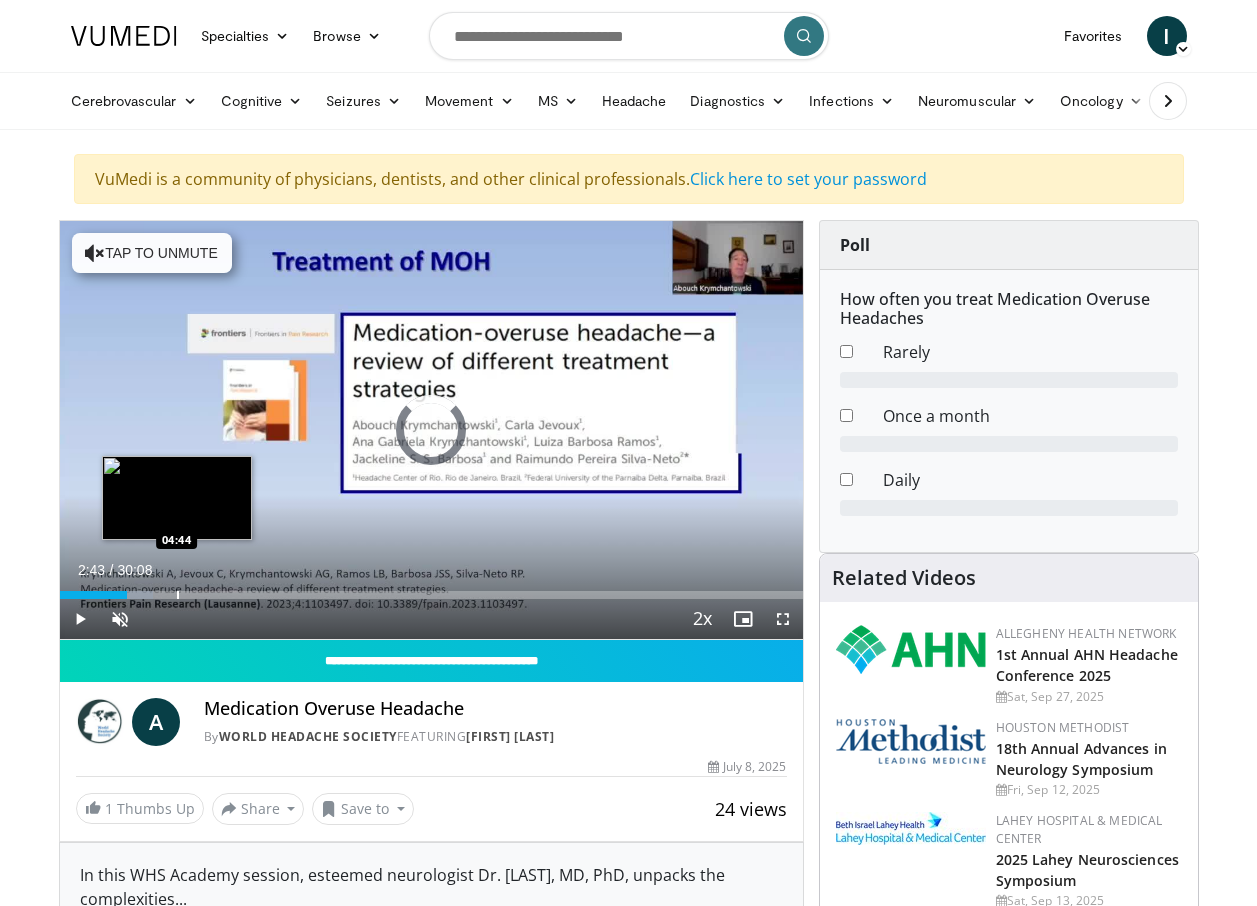 click at bounding box center [178, 595] 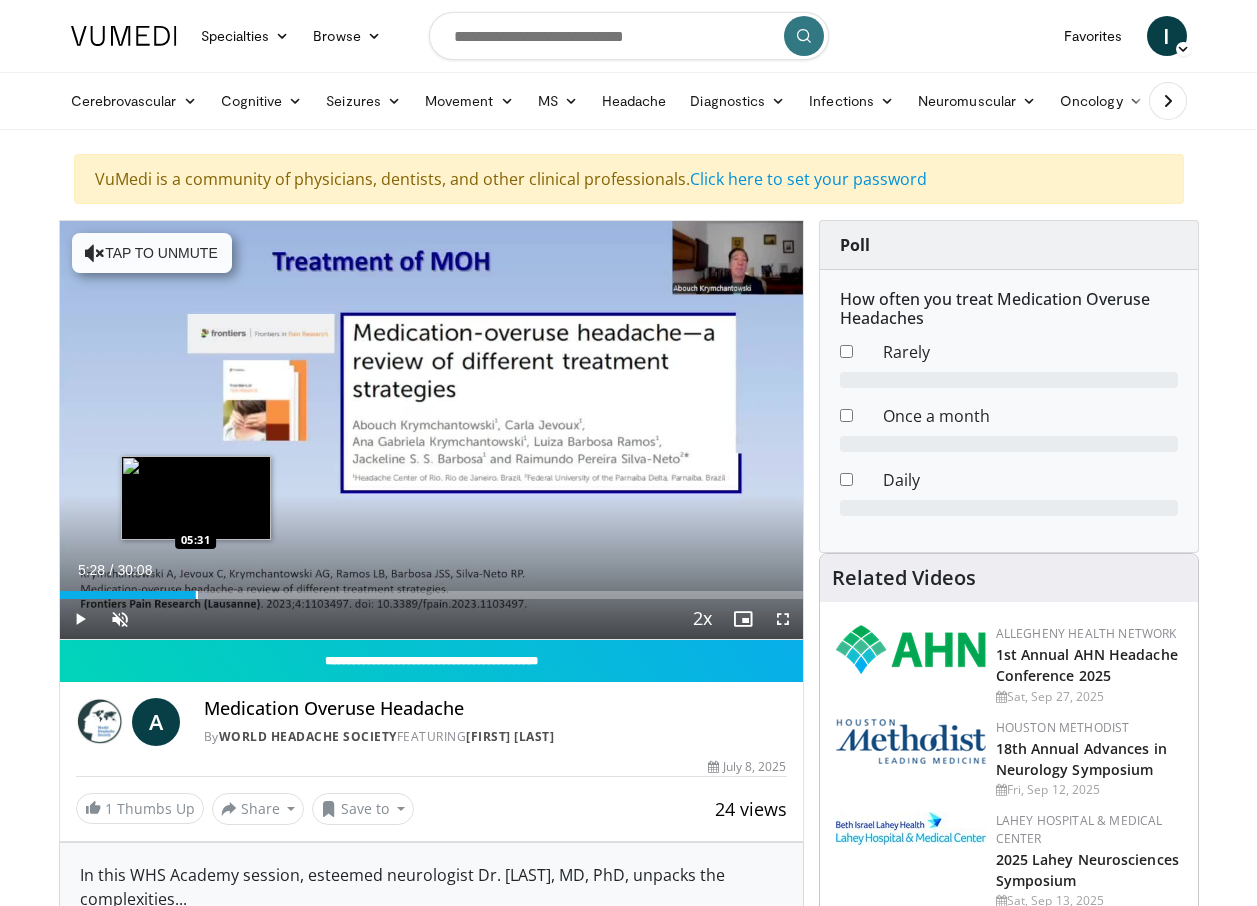 click on "Loaded :  19.90% 05:28 05:31" at bounding box center (431, 595) 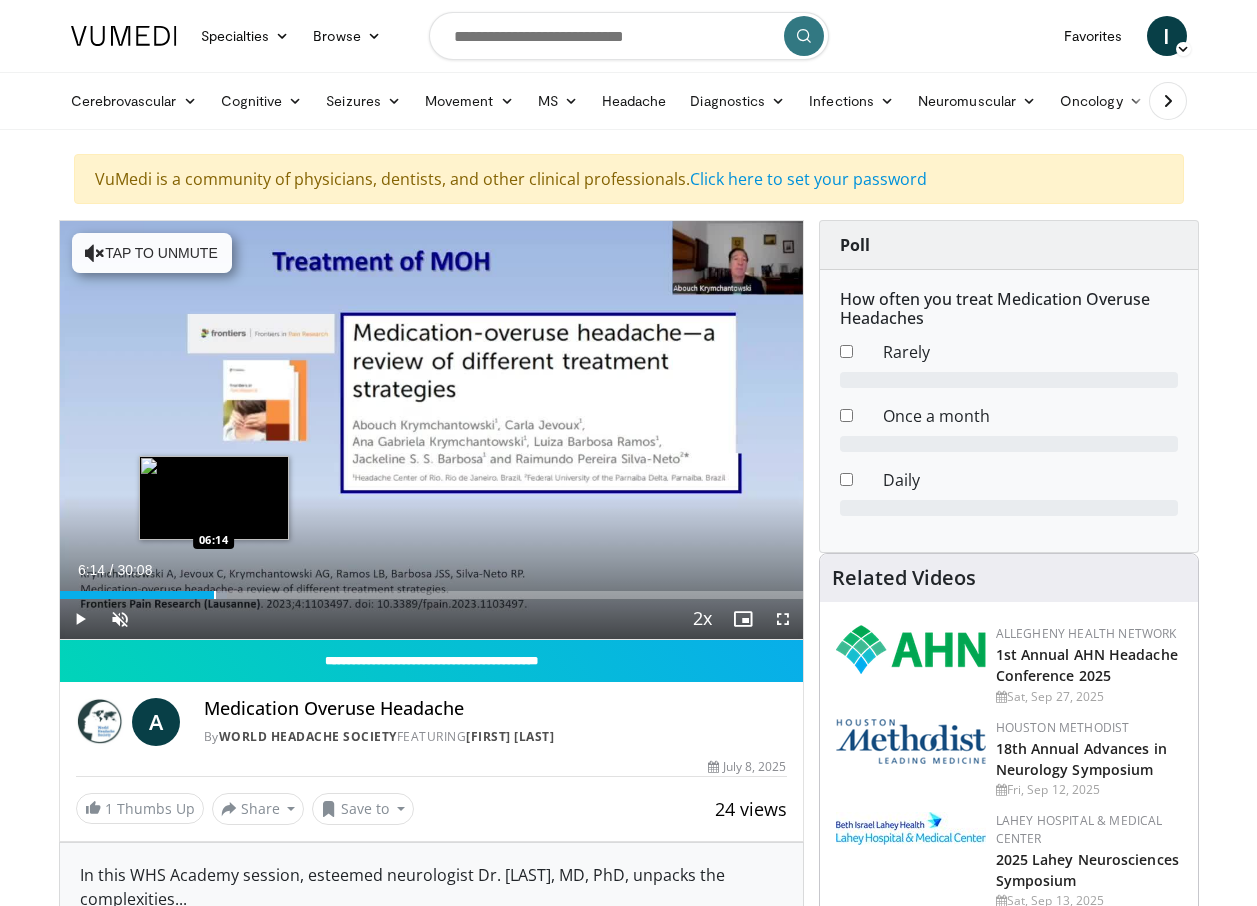 click at bounding box center [215, 595] 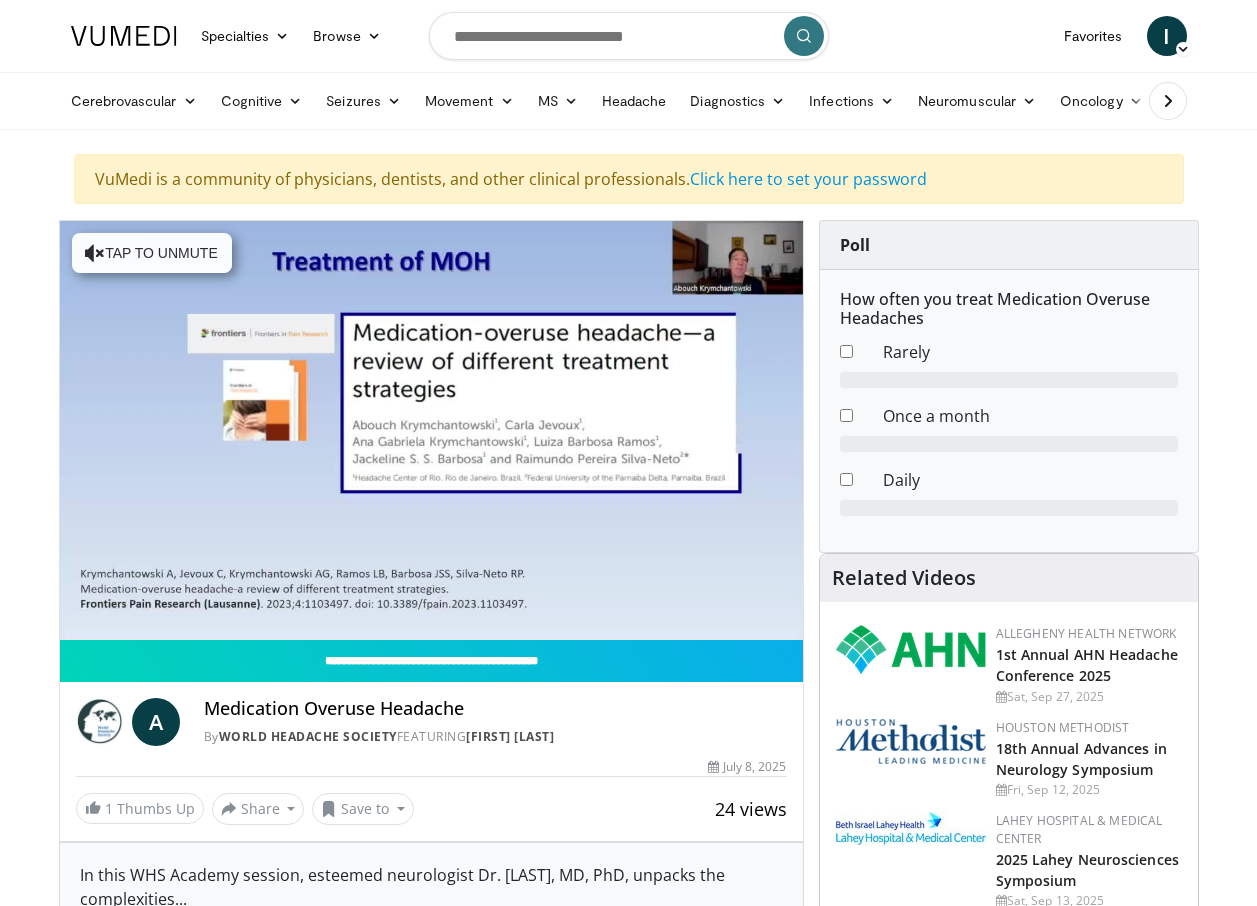 click on "**********" at bounding box center [431, 430] 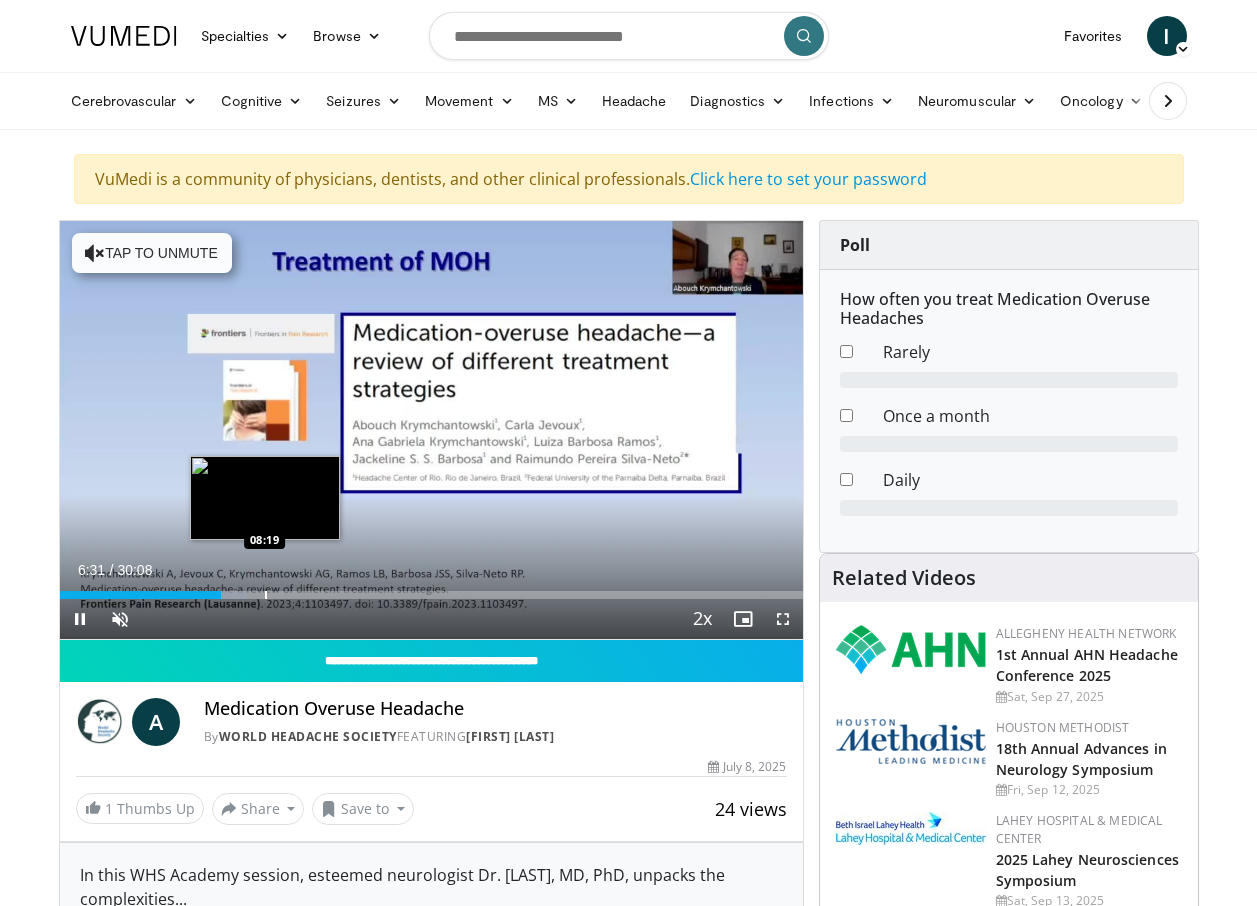 click at bounding box center (266, 595) 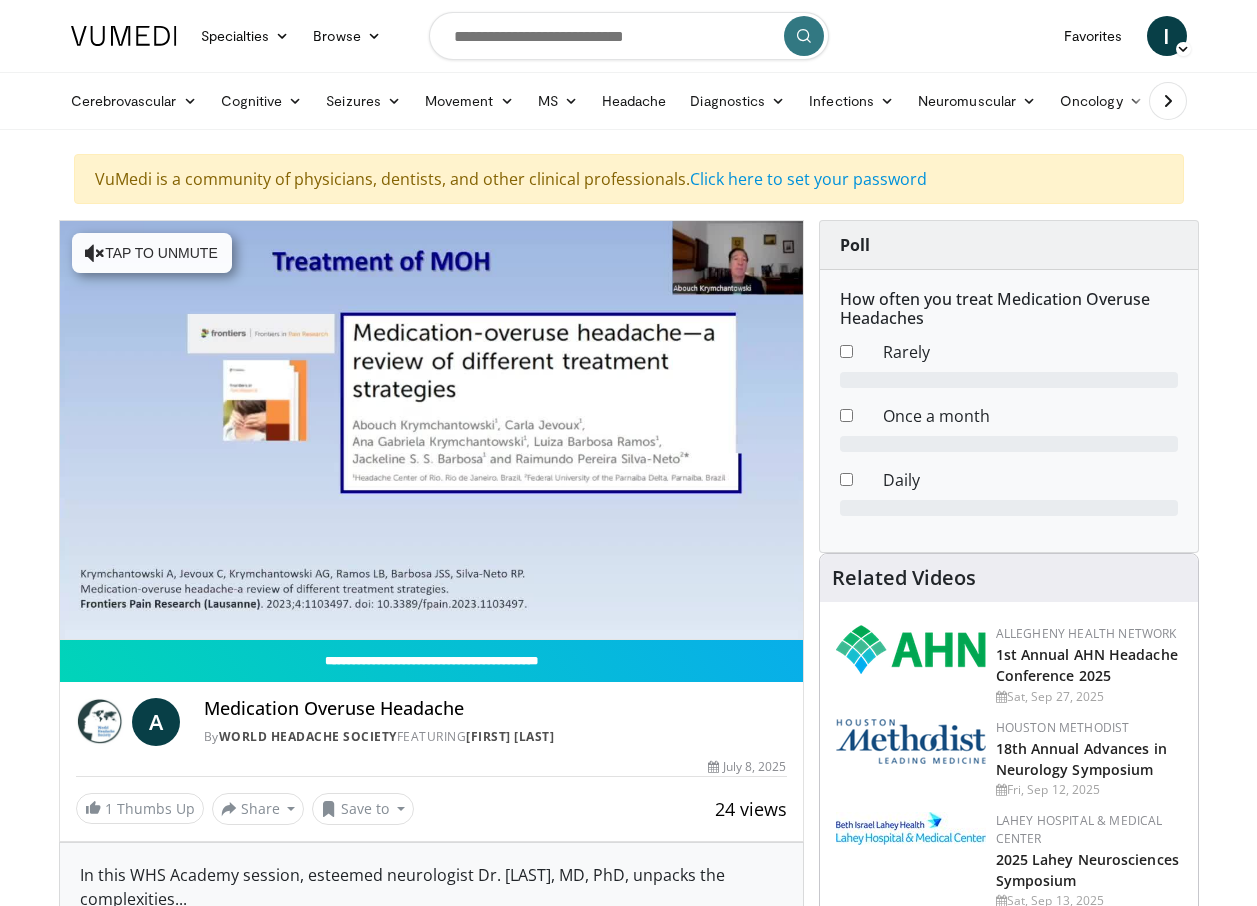 click on "[TIME]
Post-Traumatic Headache
Headache Cooperative of the Northeast
[FIRST] [LAST]
248 views" at bounding box center (431, 430) 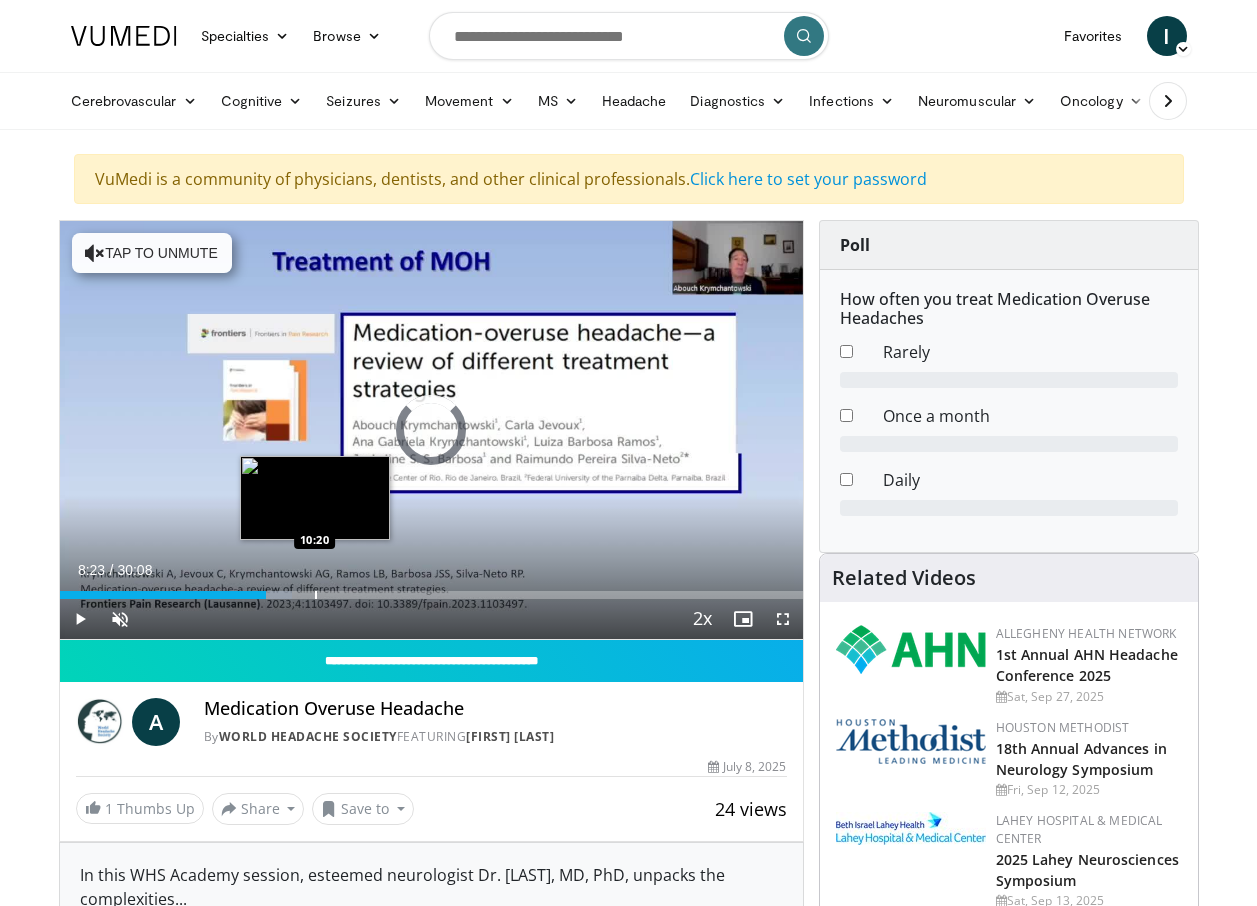 click at bounding box center (316, 595) 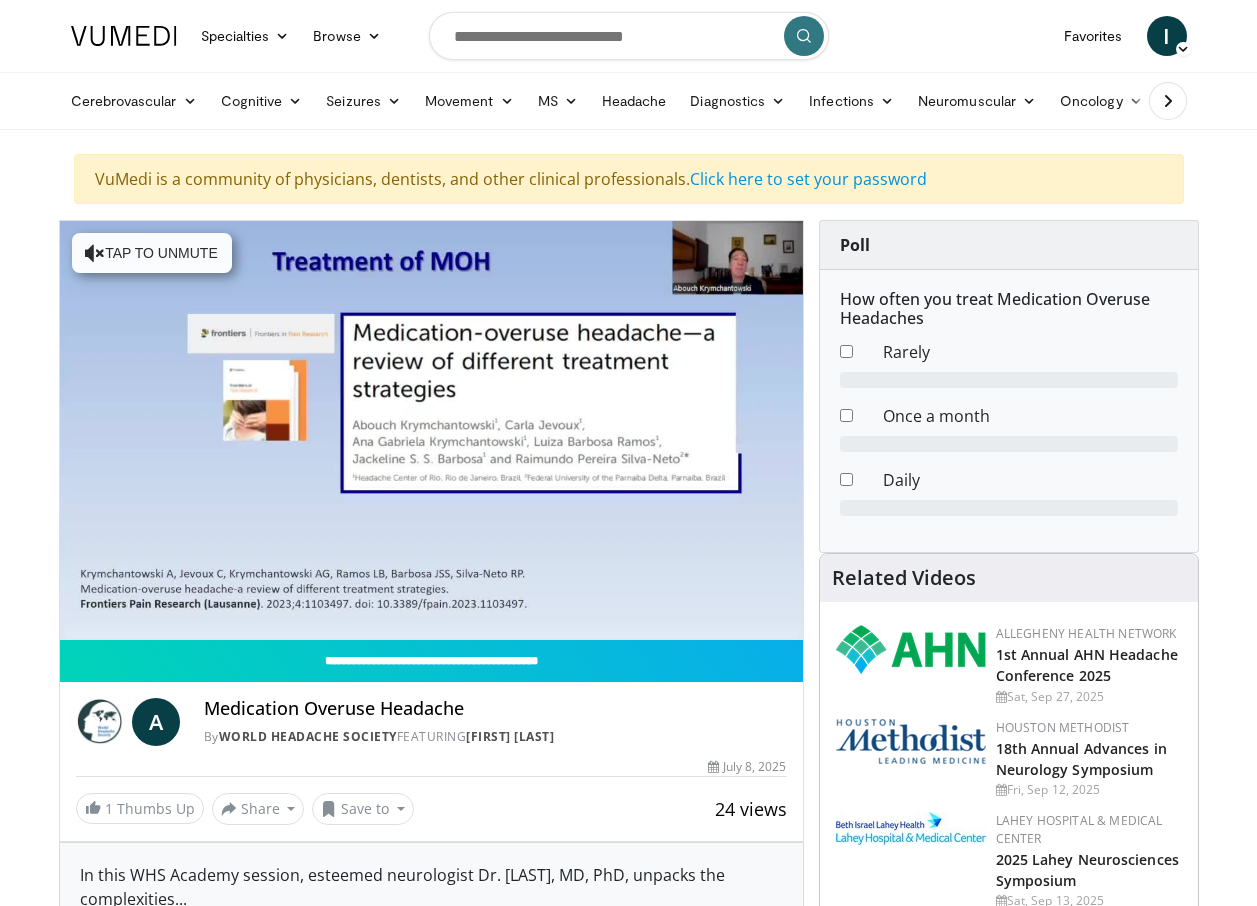click on "10 seconds
Tap to unmute" at bounding box center (431, 430) 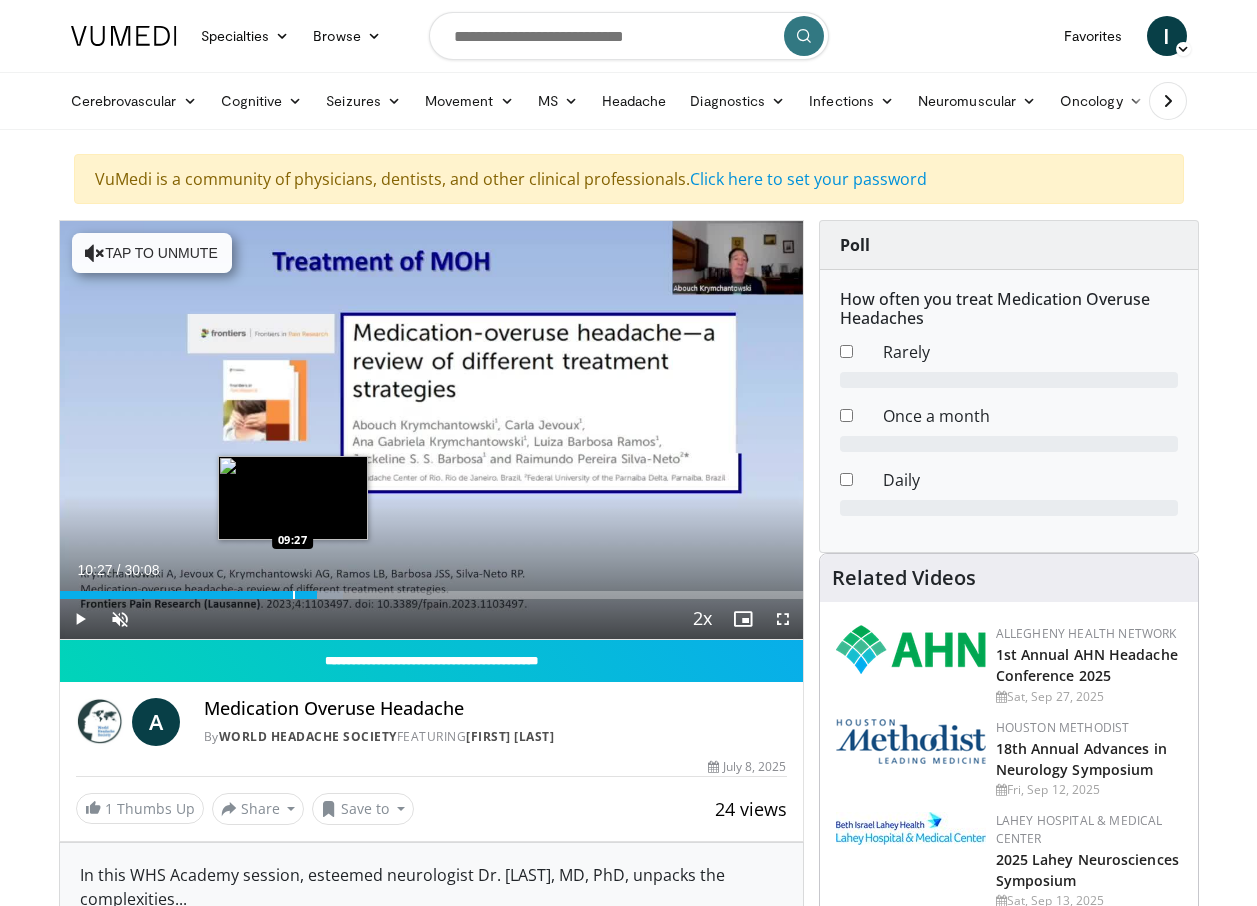 click at bounding box center (294, 595) 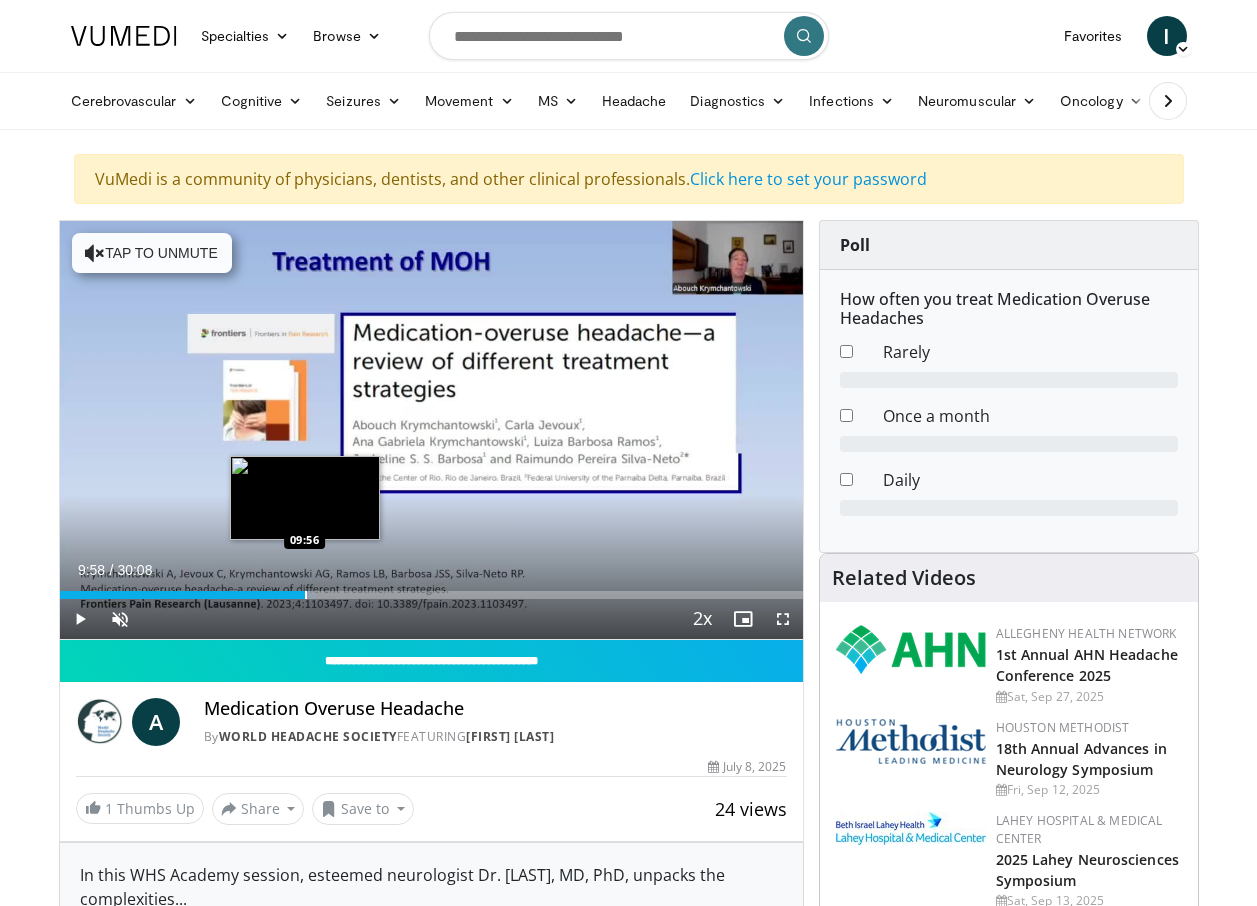 click at bounding box center (306, 595) 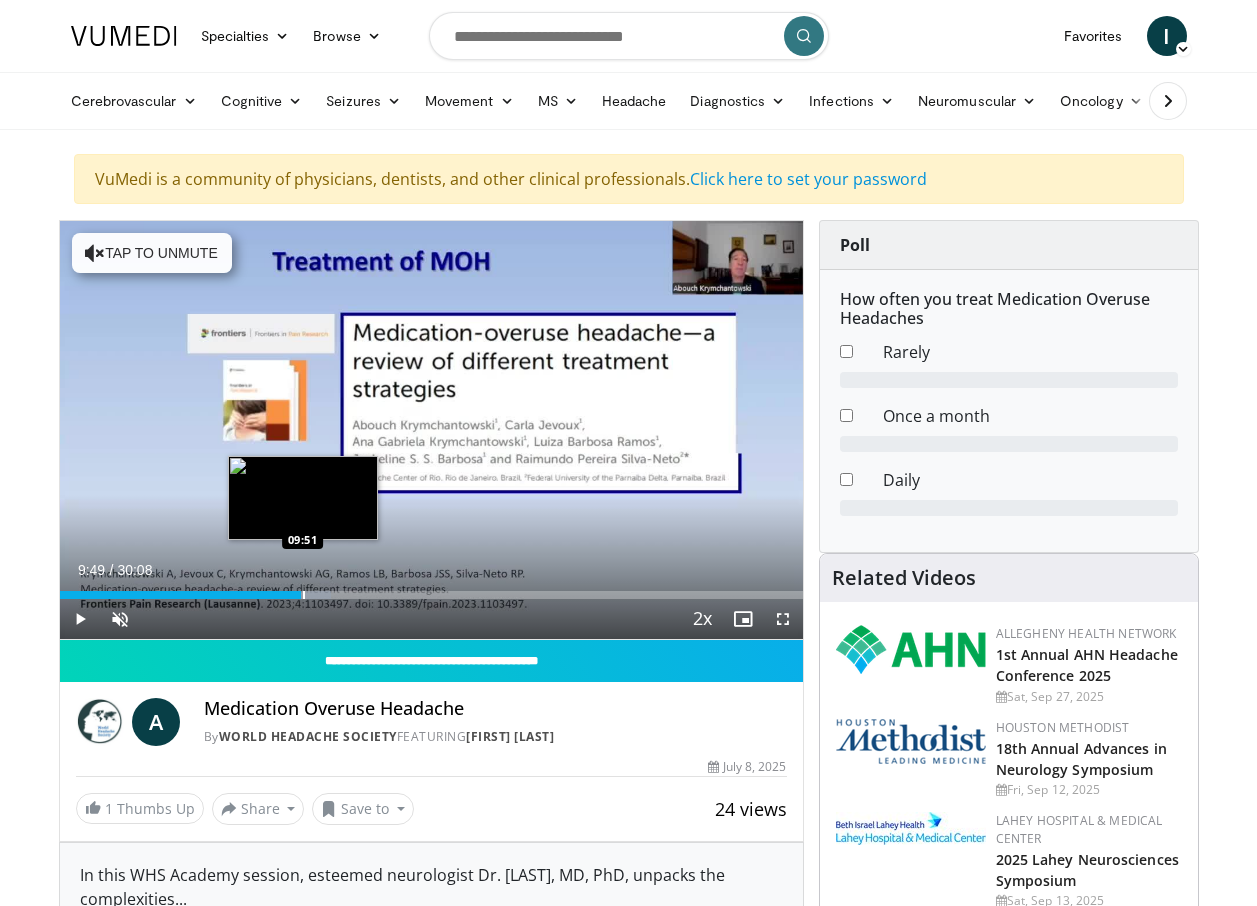 click at bounding box center [304, 595] 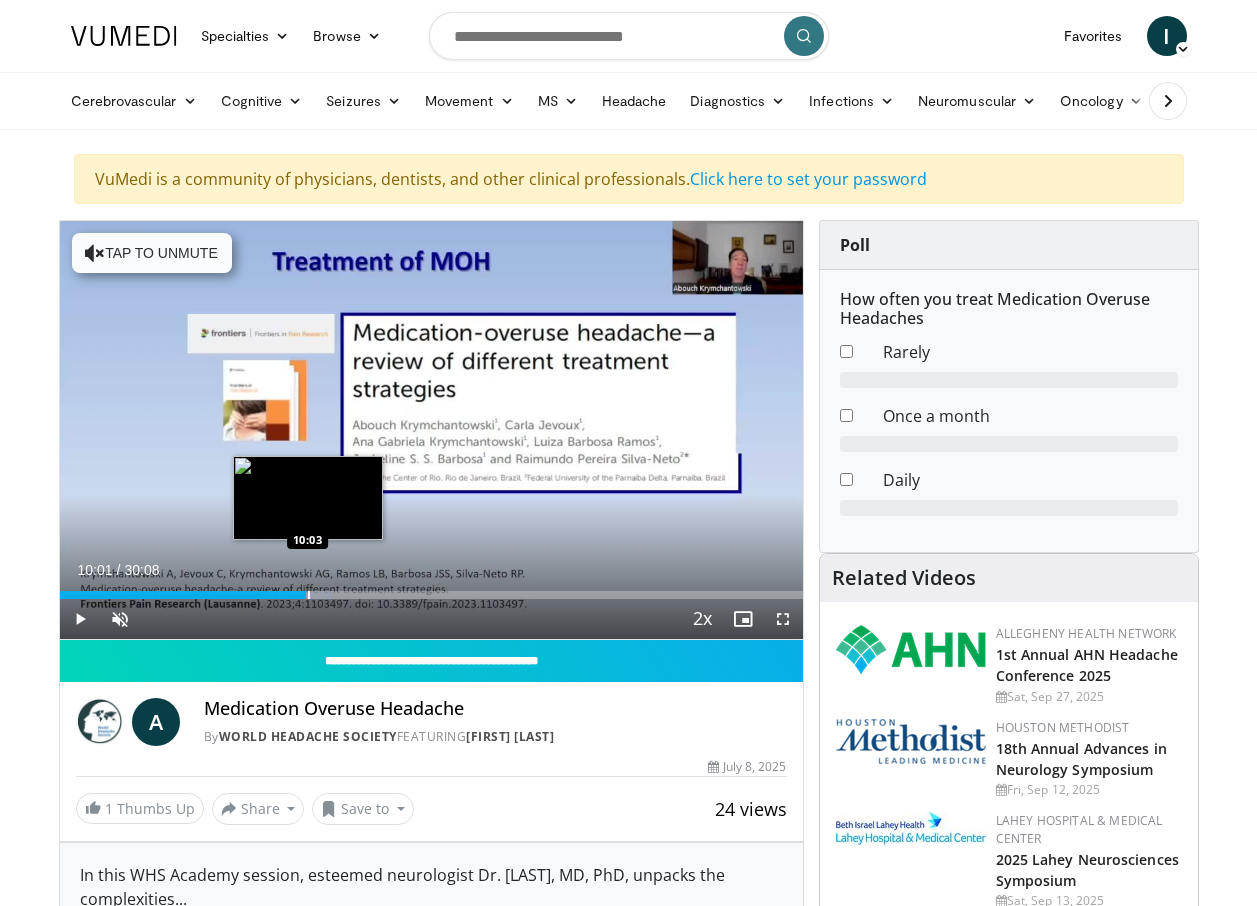 click at bounding box center (309, 595) 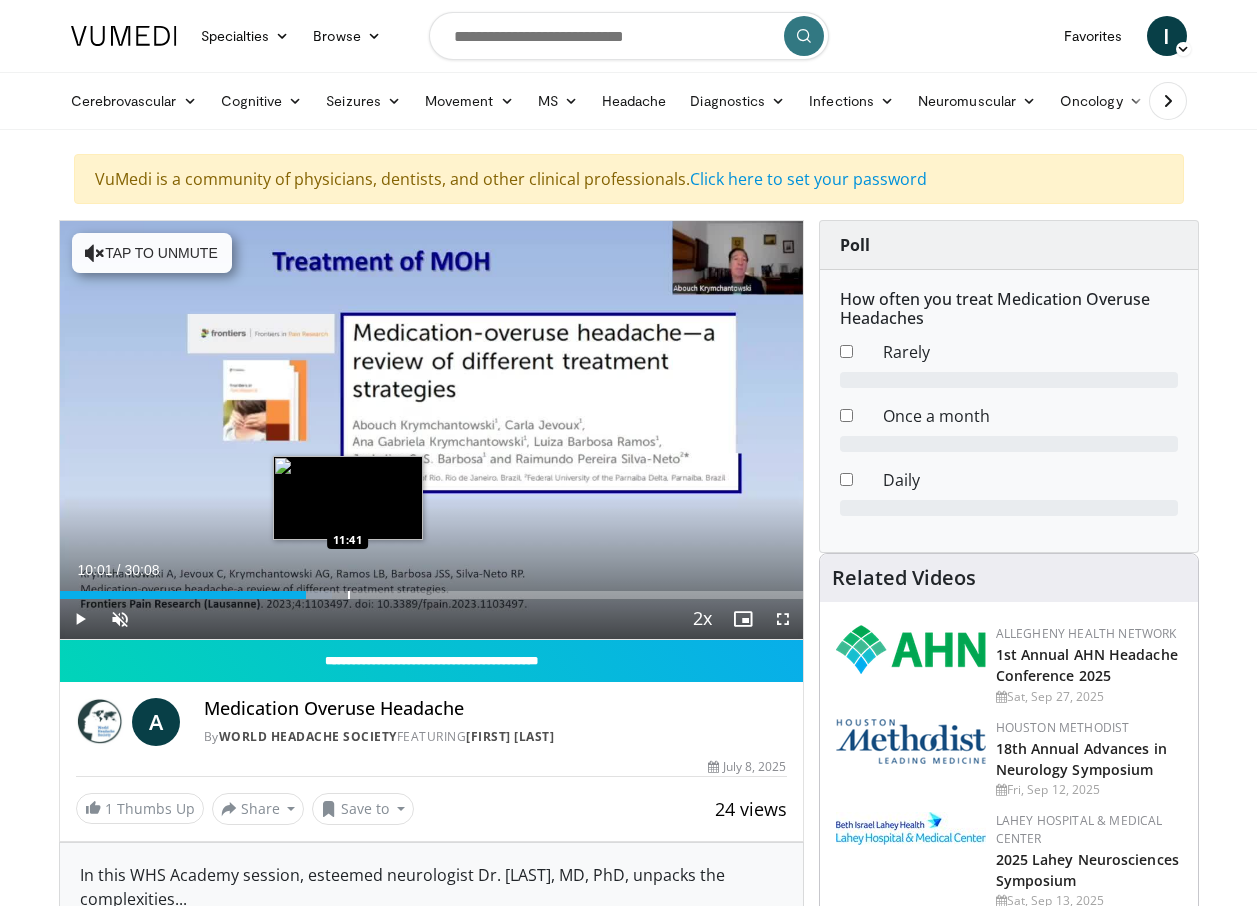 click at bounding box center [349, 595] 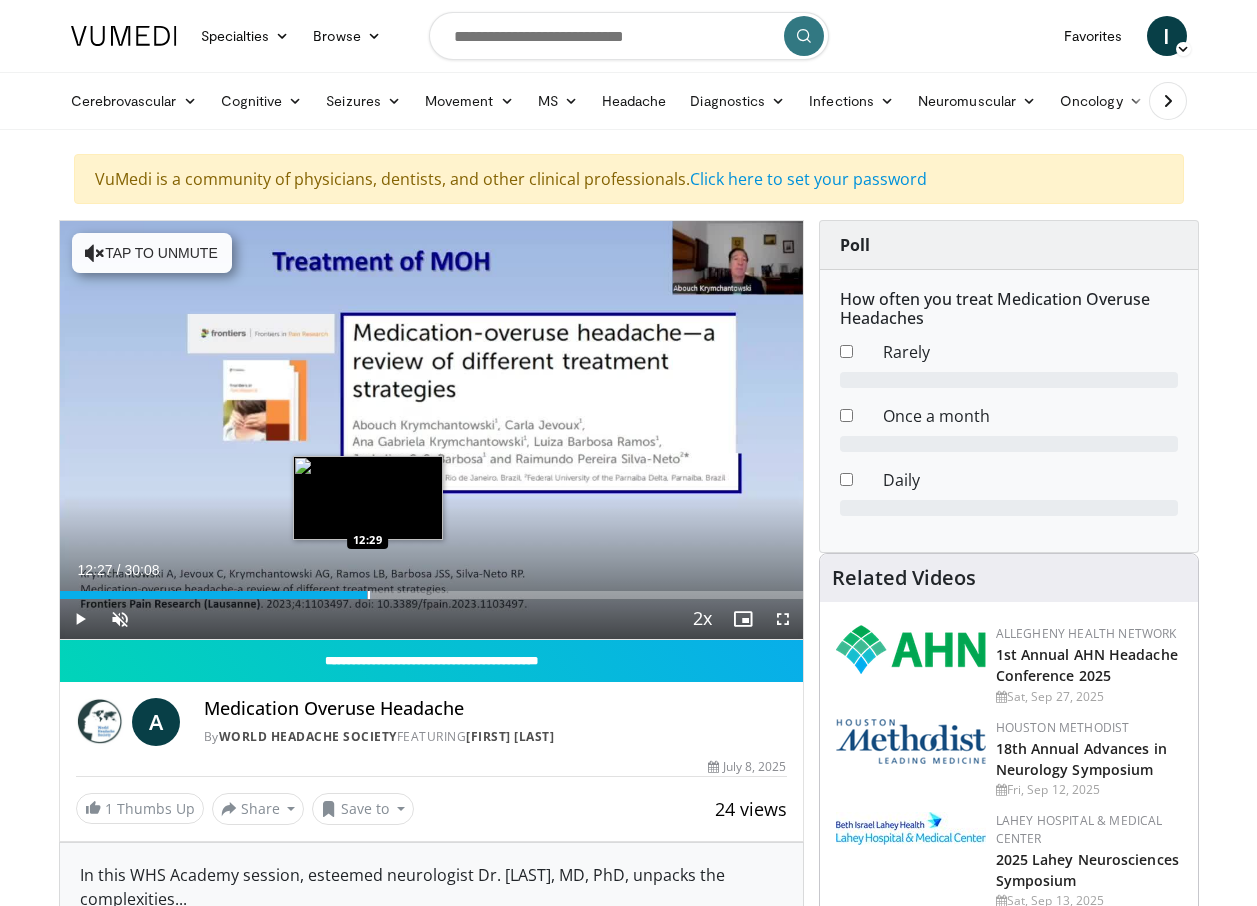 click at bounding box center [369, 595] 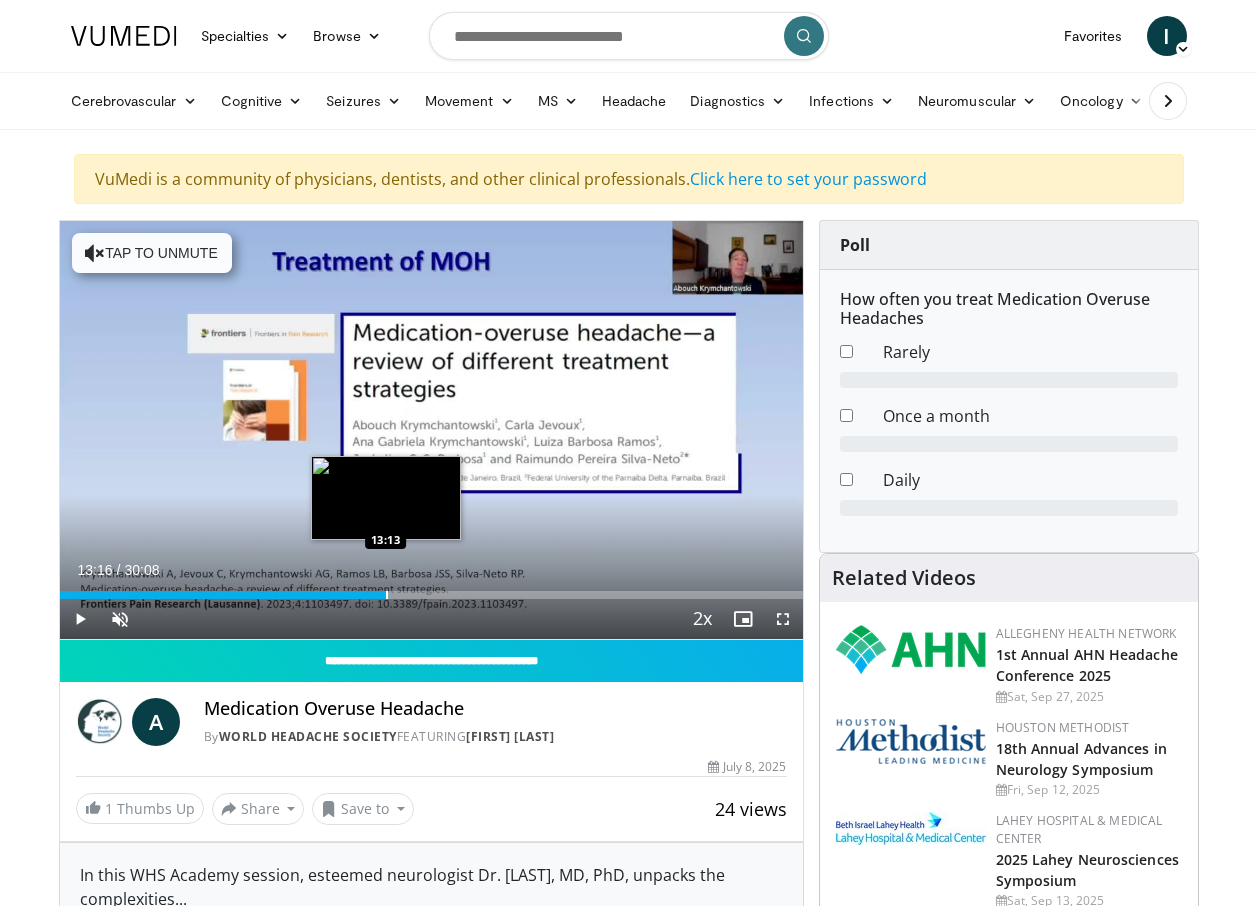 click at bounding box center [387, 595] 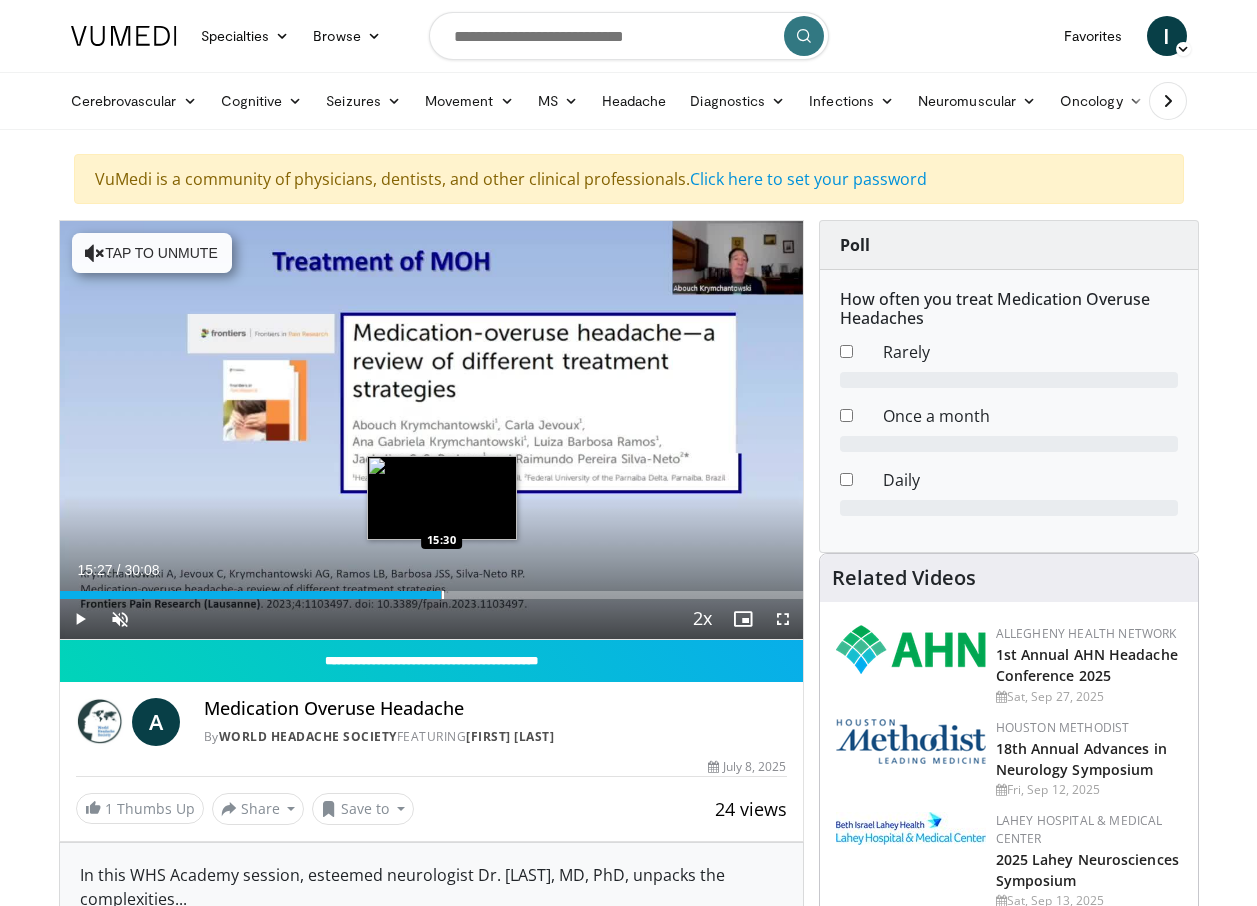 click at bounding box center [443, 595] 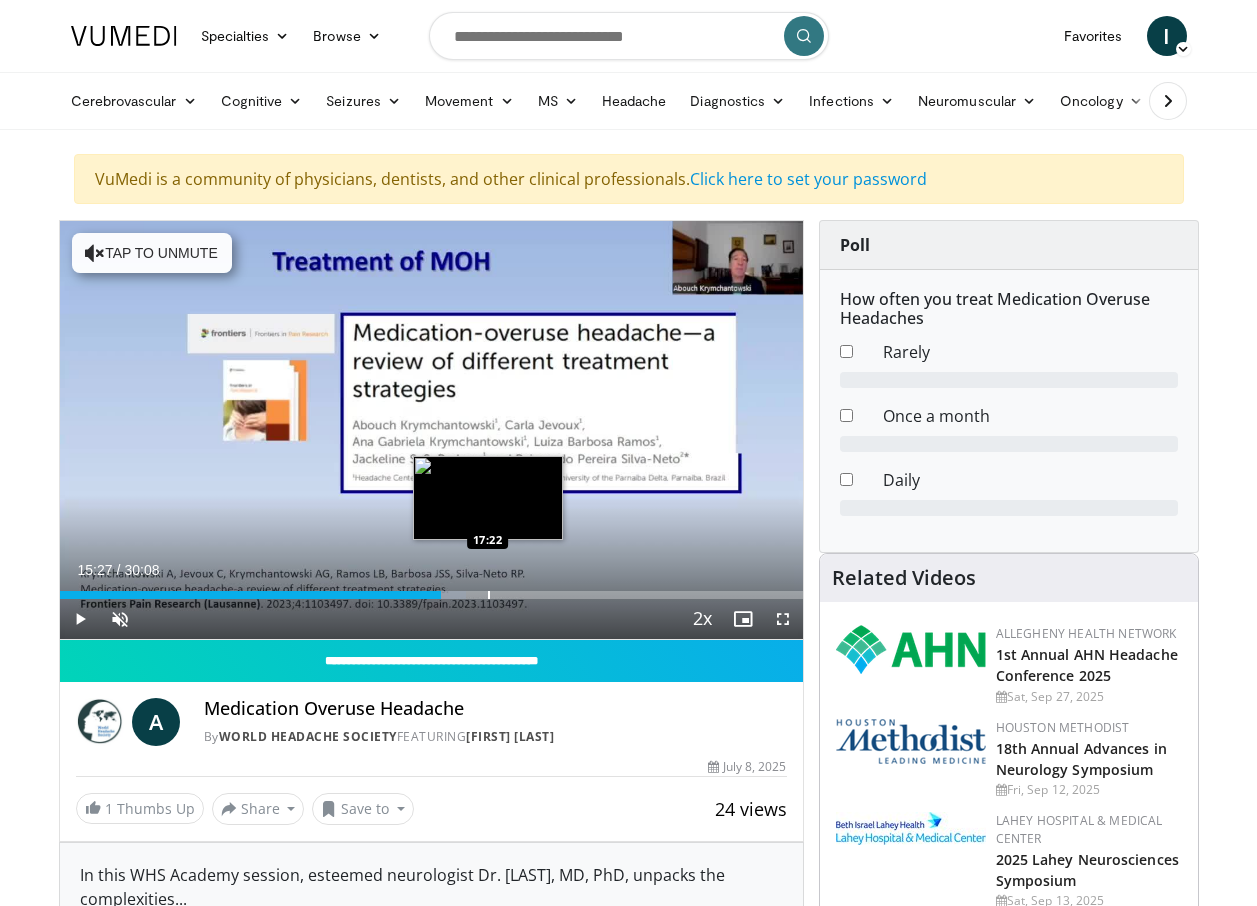 click at bounding box center [489, 595] 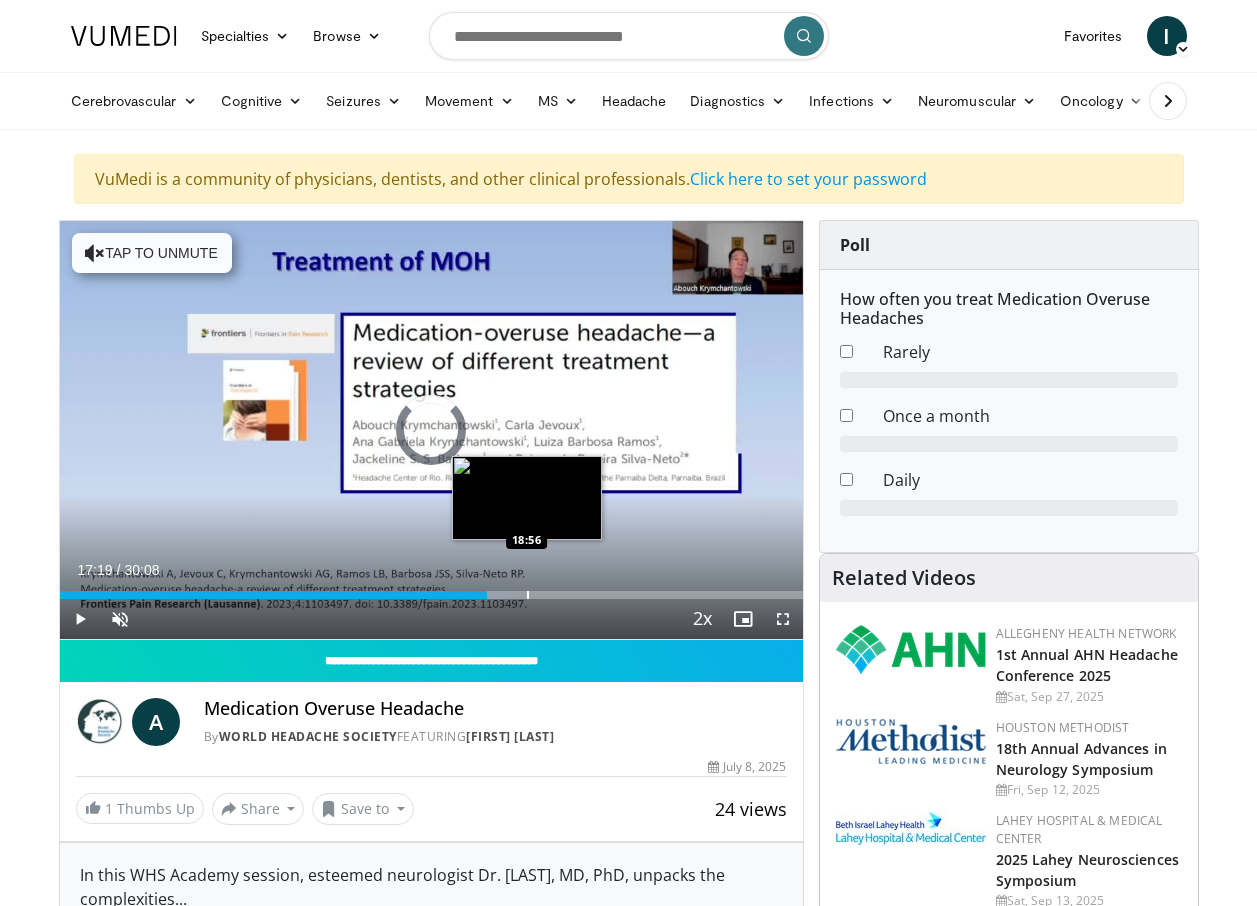 click at bounding box center [528, 595] 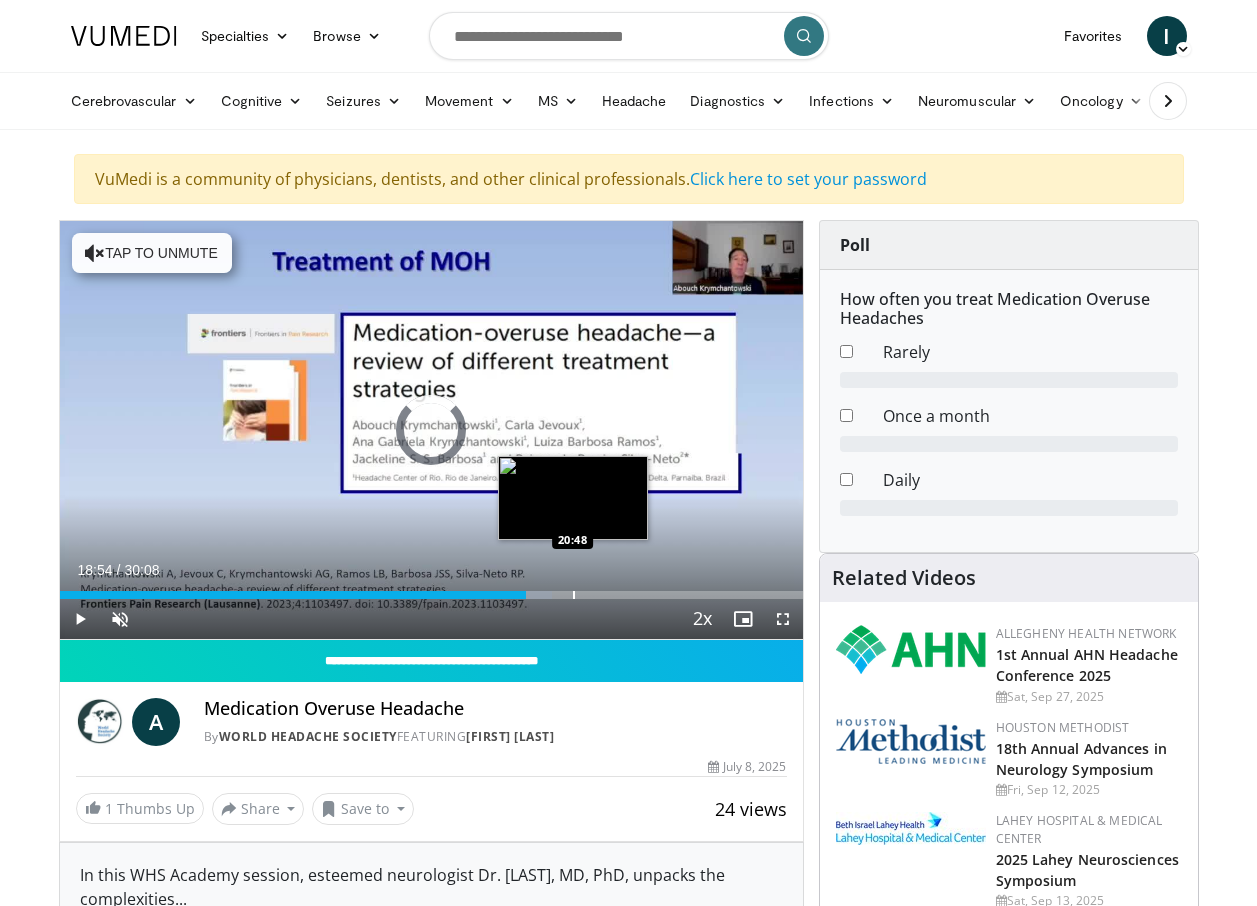 click on "Loaded :  66.34% 18:54 20:48" at bounding box center [431, 589] 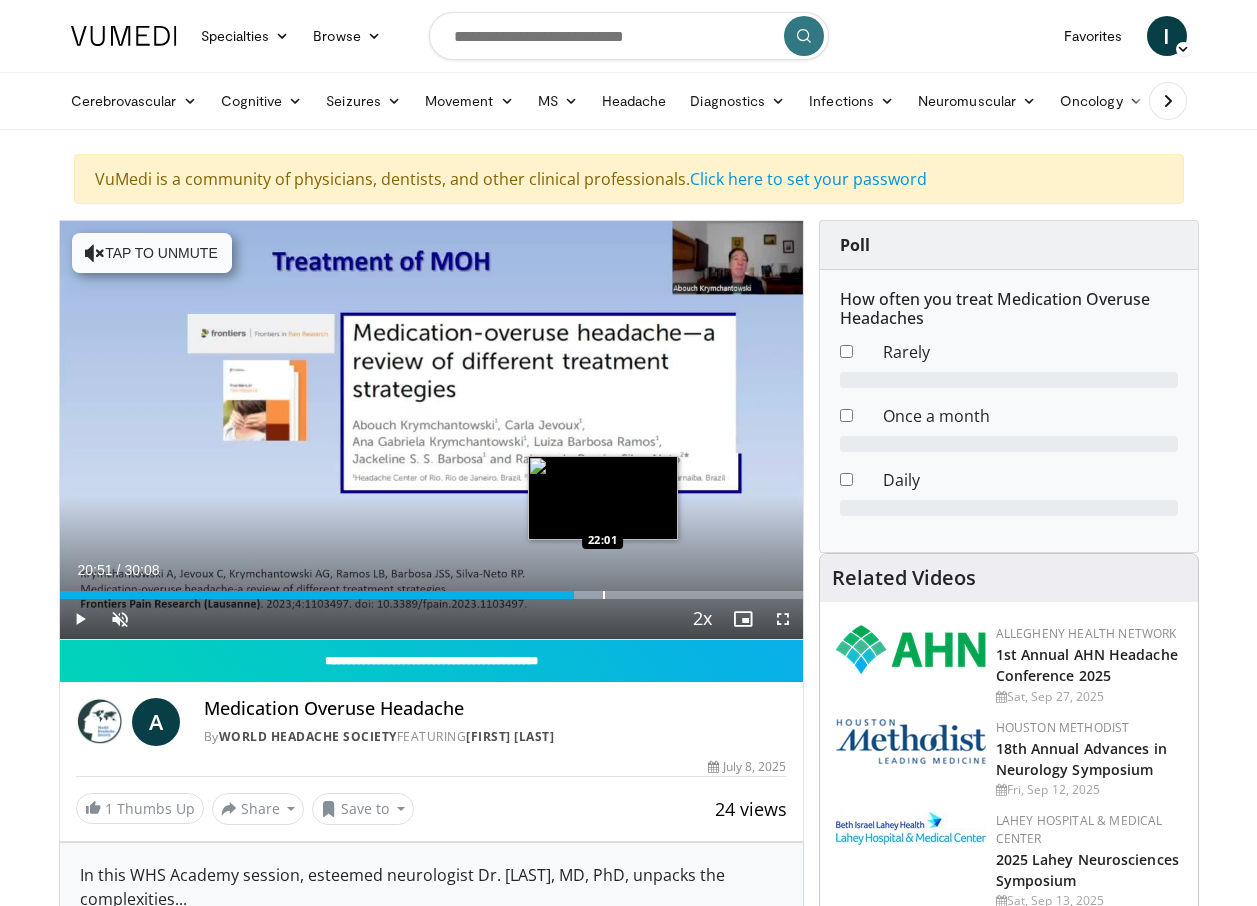 click at bounding box center (604, 595) 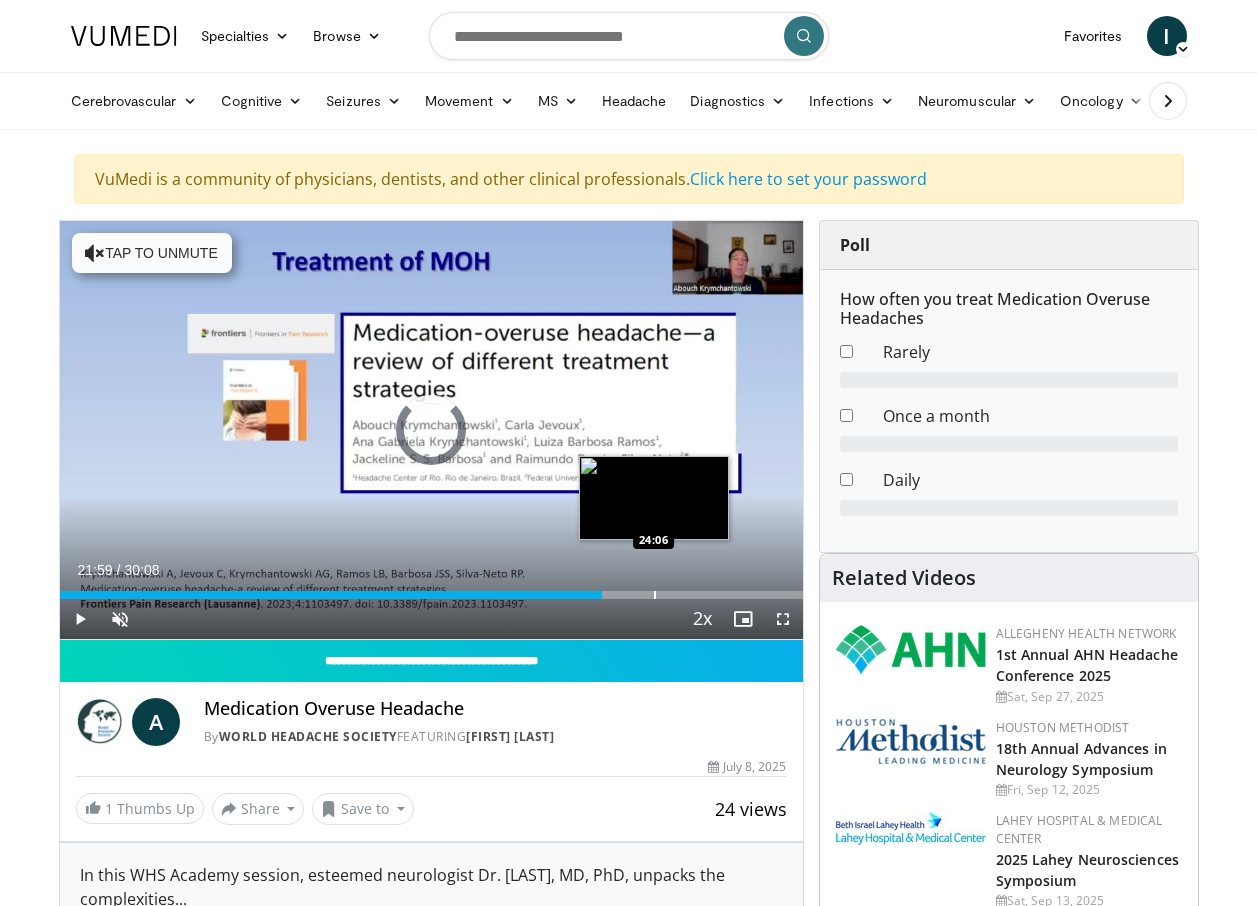 click at bounding box center (655, 595) 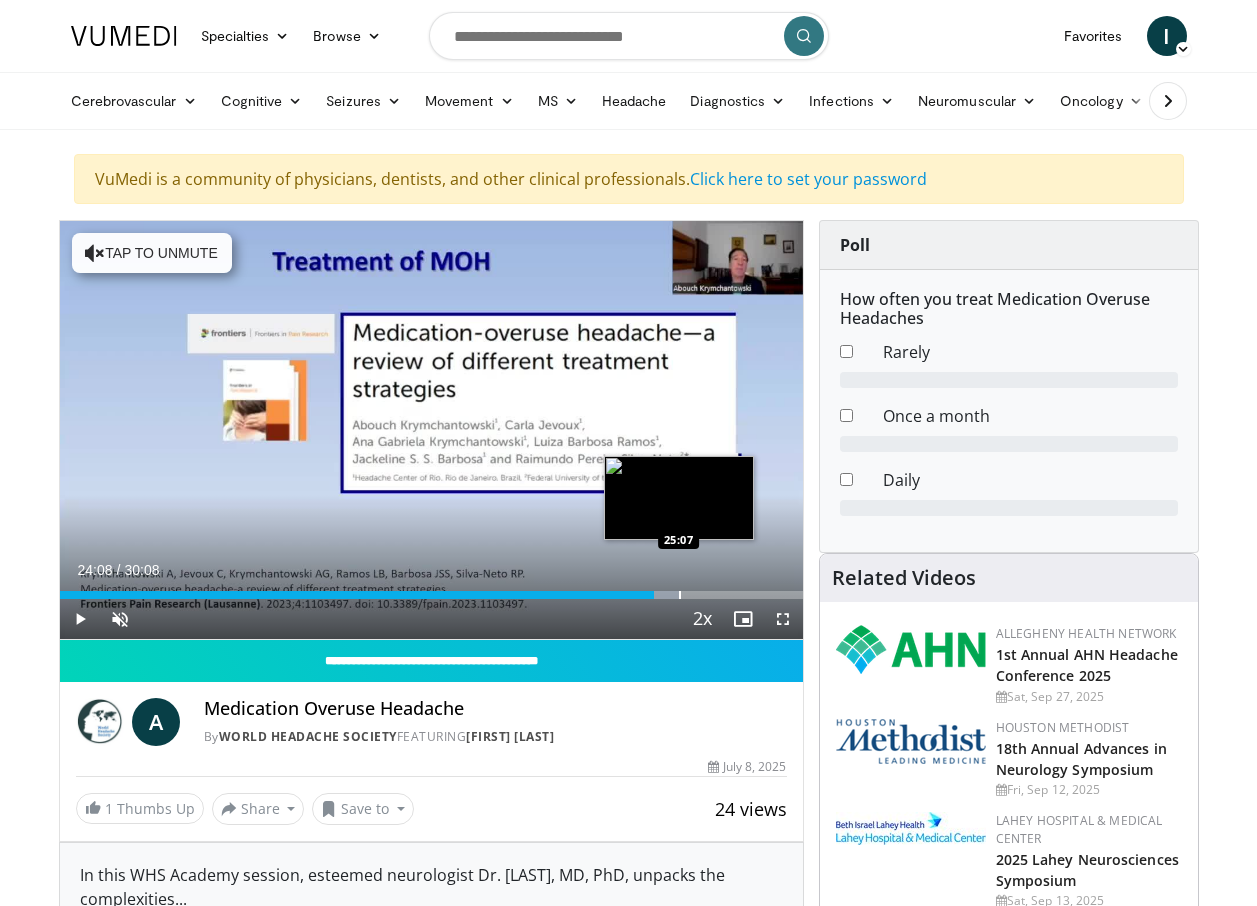 click at bounding box center (680, 595) 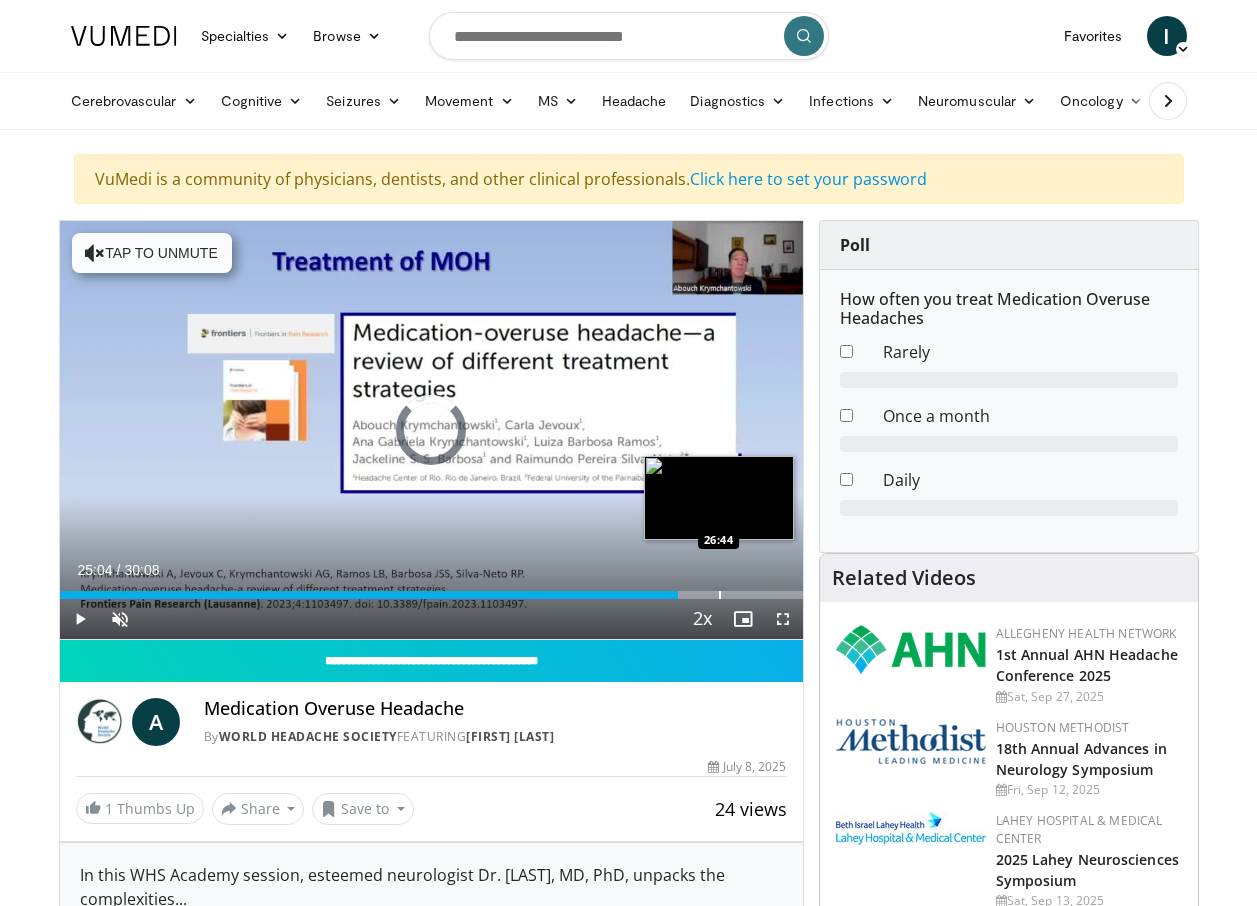click at bounding box center [720, 595] 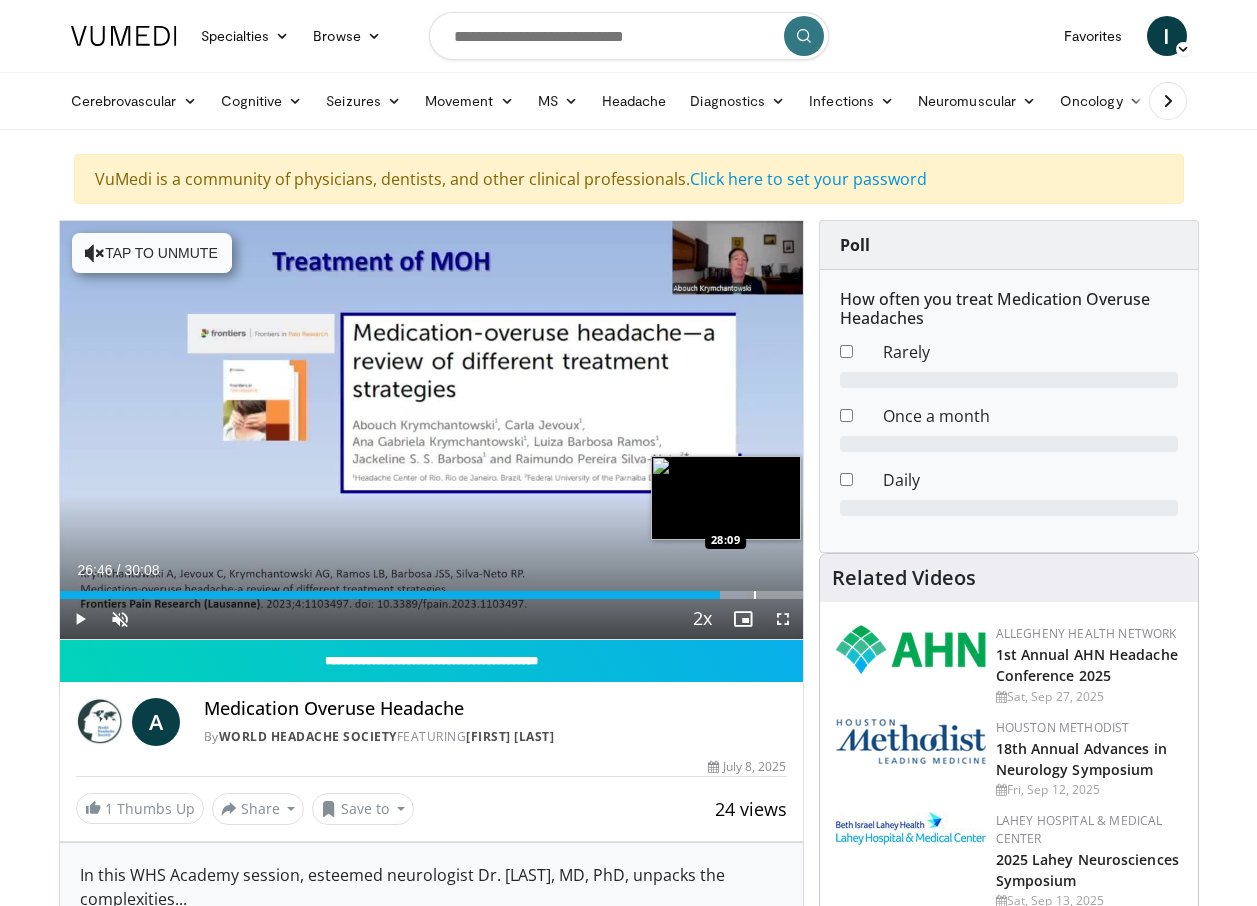 click at bounding box center [755, 595] 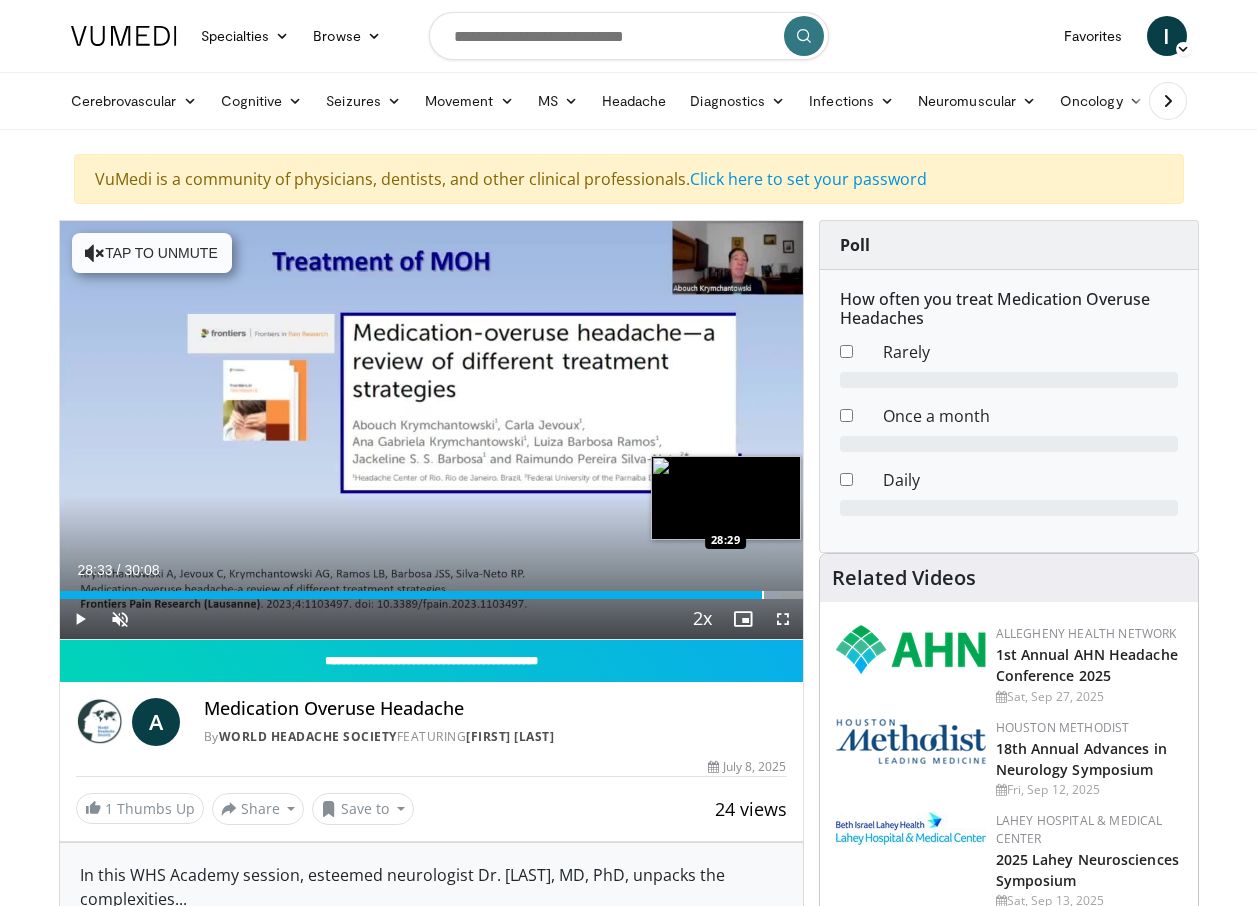 click at bounding box center [767, 595] 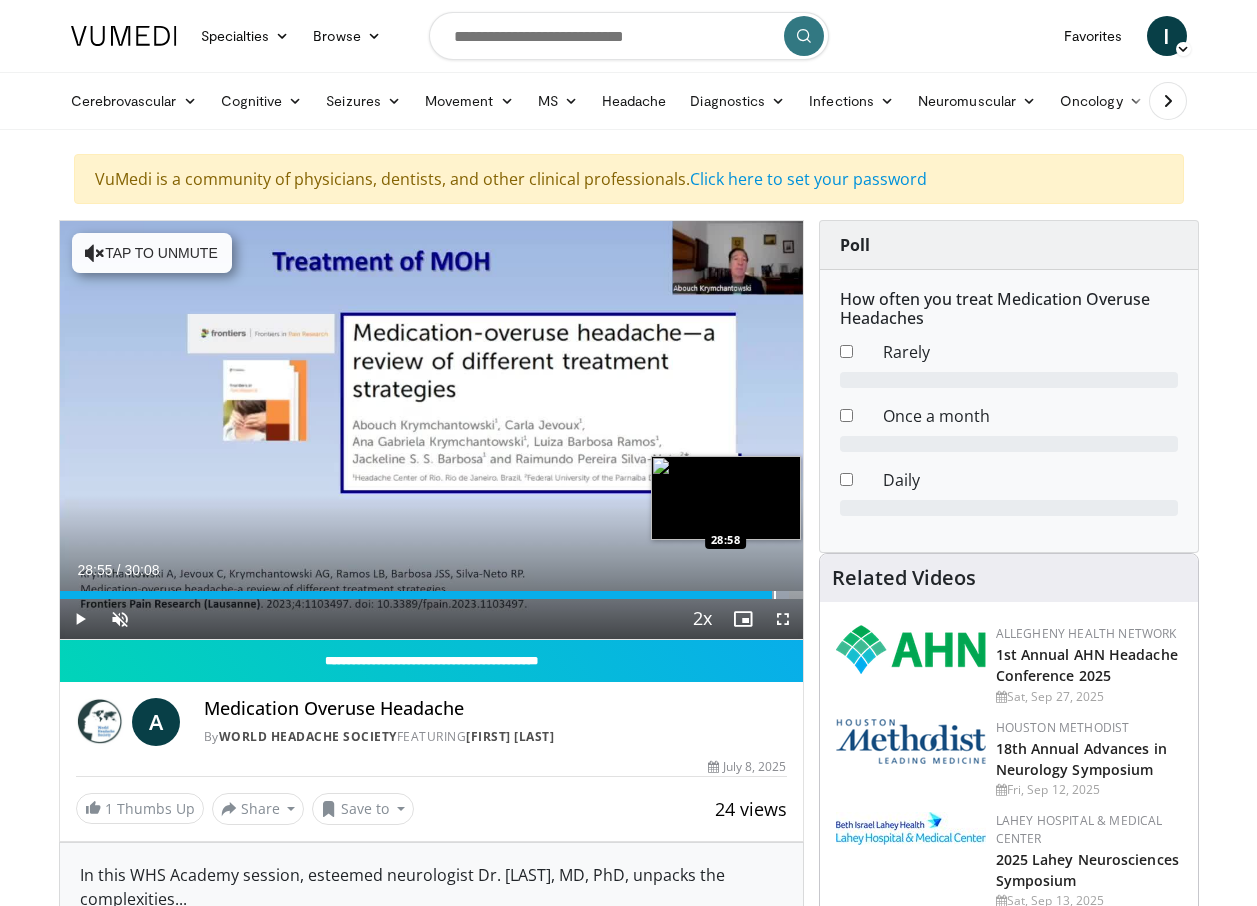 click at bounding box center [775, 595] 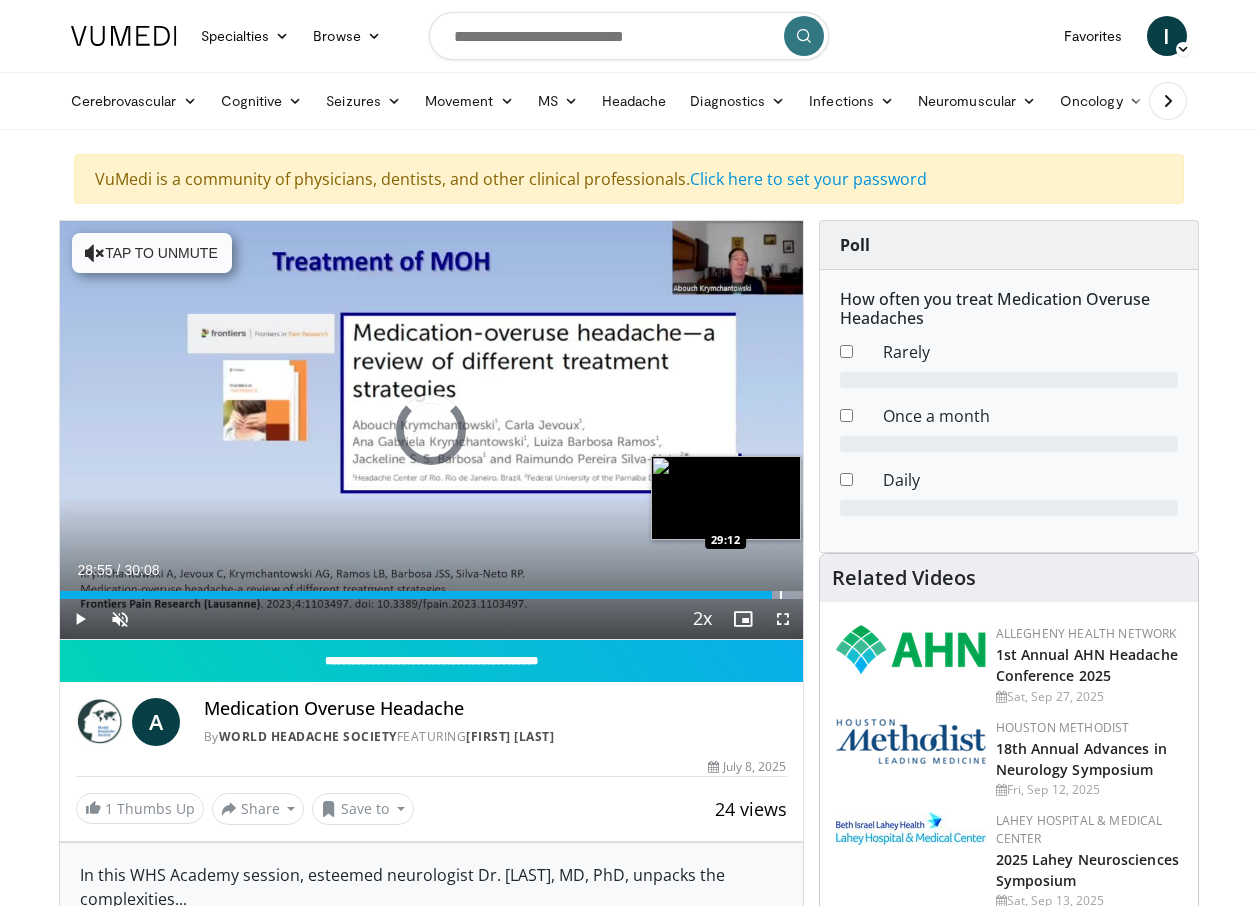 click at bounding box center [781, 595] 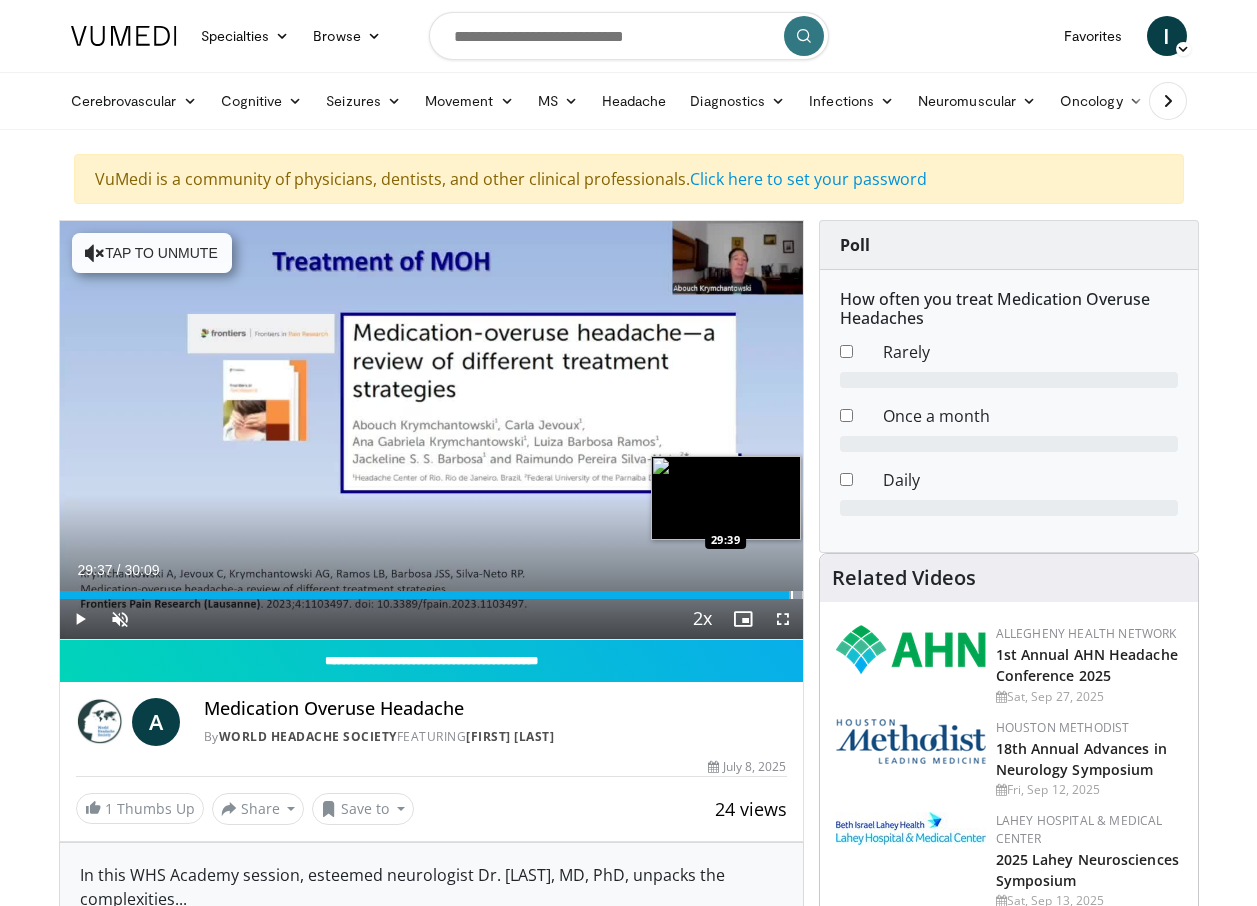click at bounding box center (792, 595) 